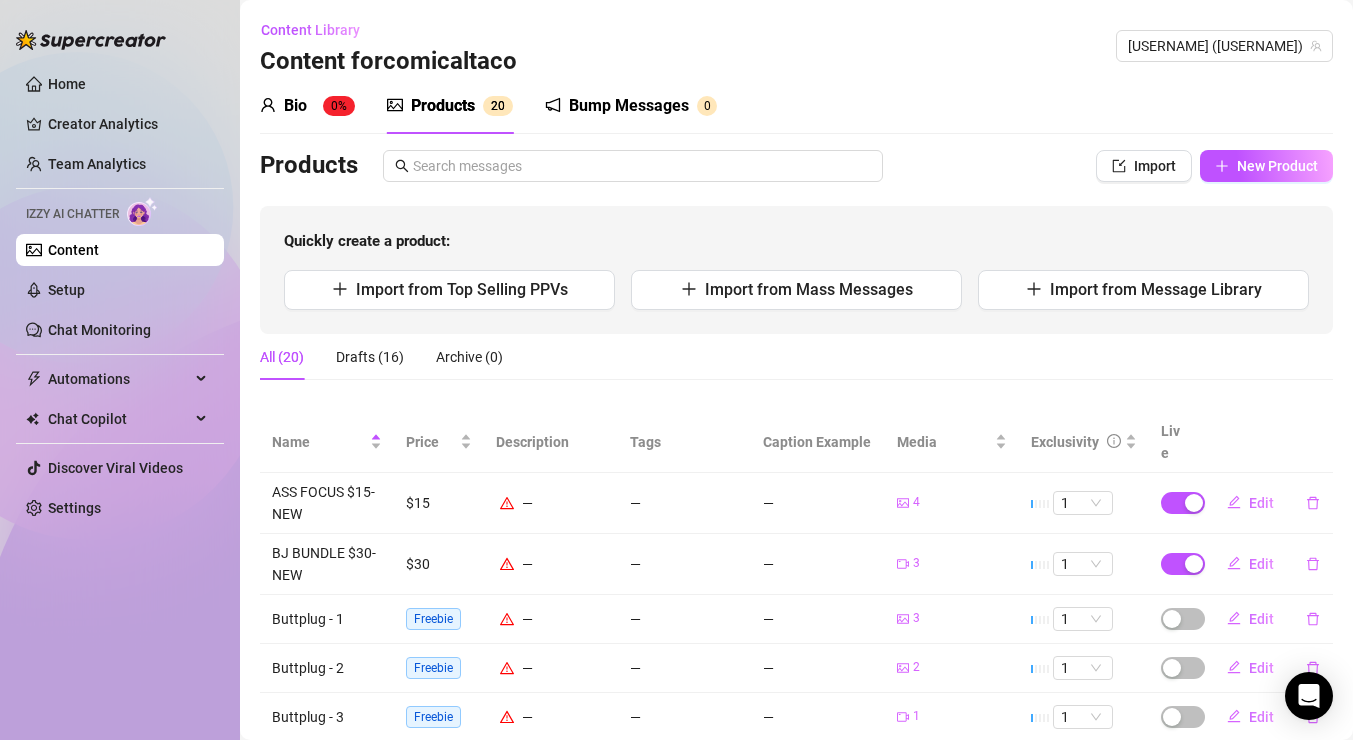 scroll, scrollTop: 0, scrollLeft: 0, axis: both 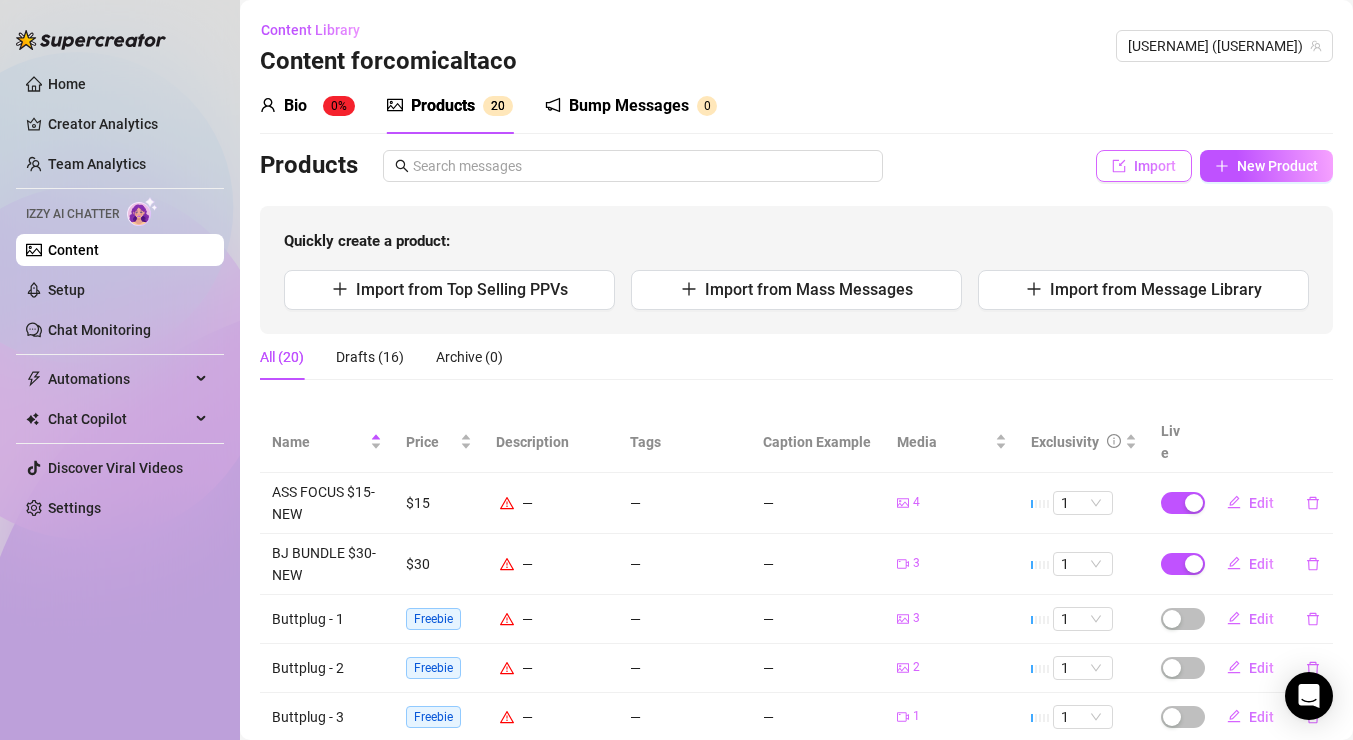 click on "Import" at bounding box center [1155, 166] 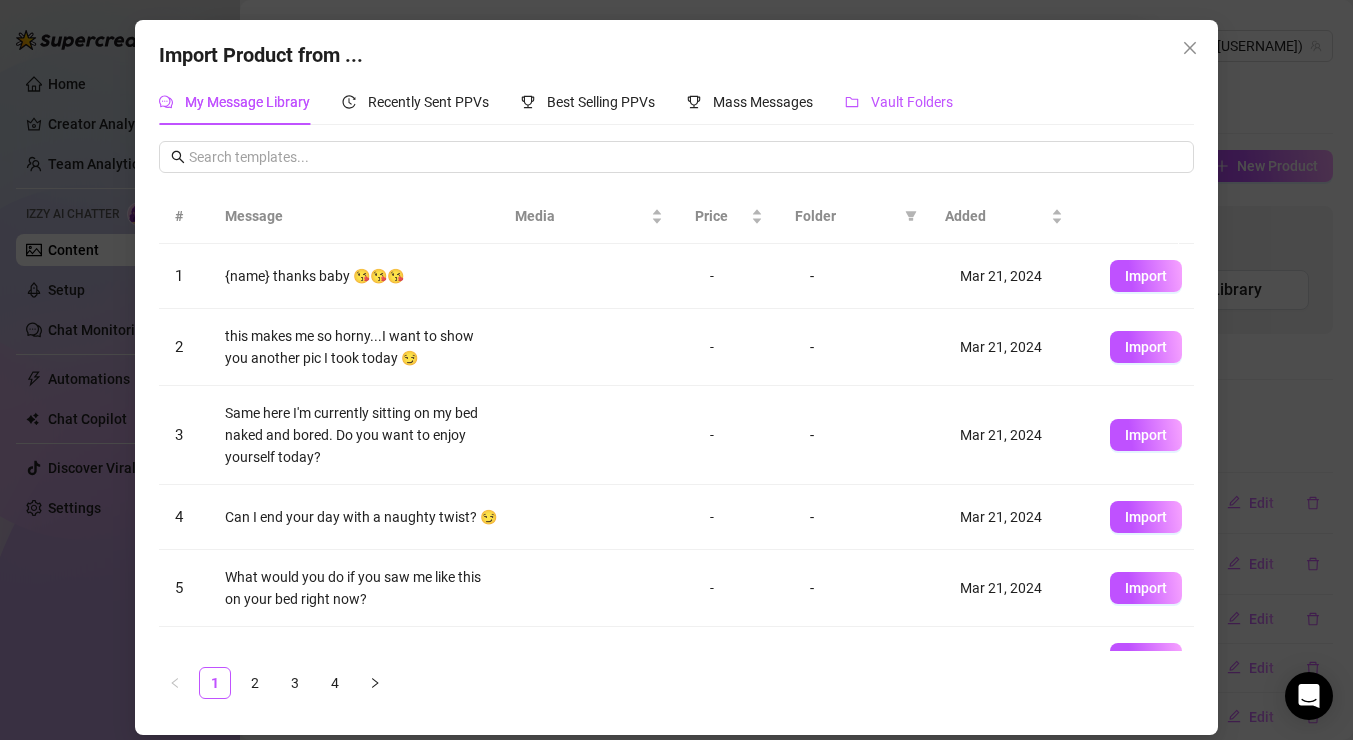click on "Vault Folders" at bounding box center (912, 102) 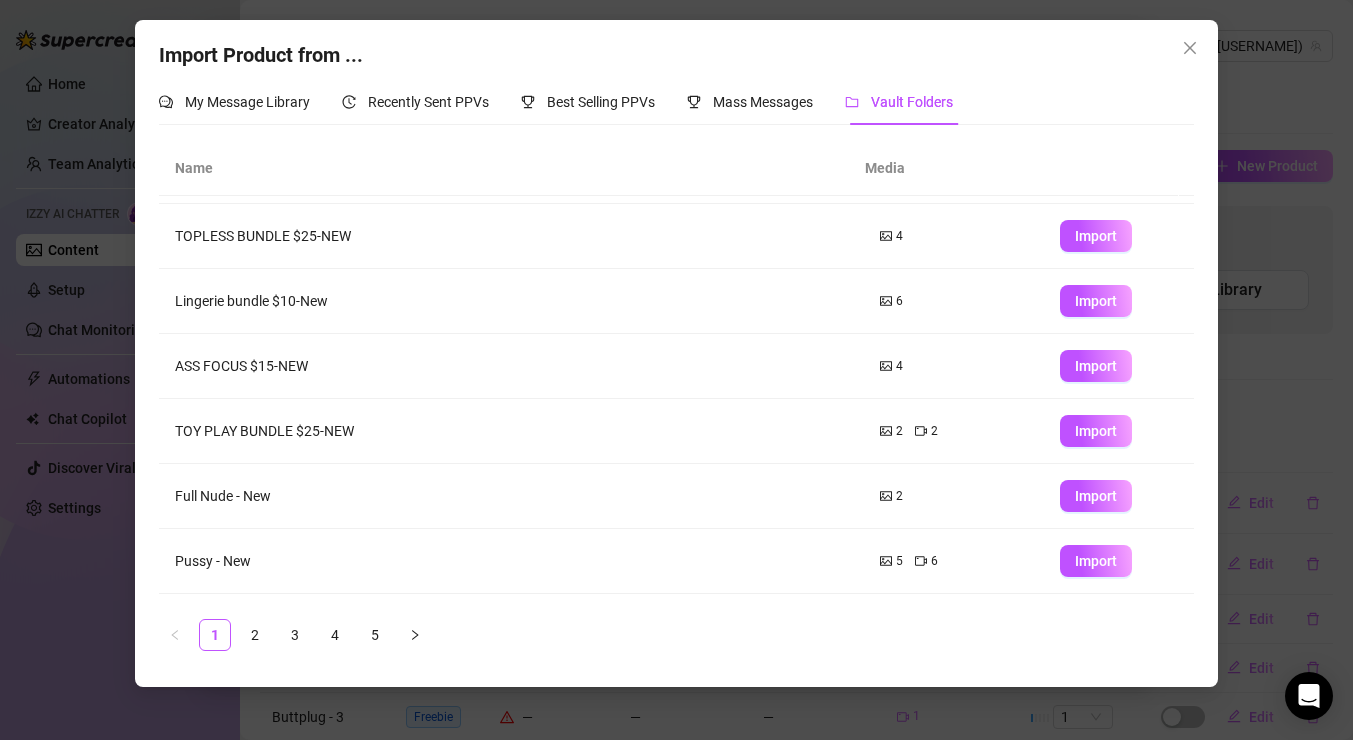 scroll, scrollTop: 59, scrollLeft: 0, axis: vertical 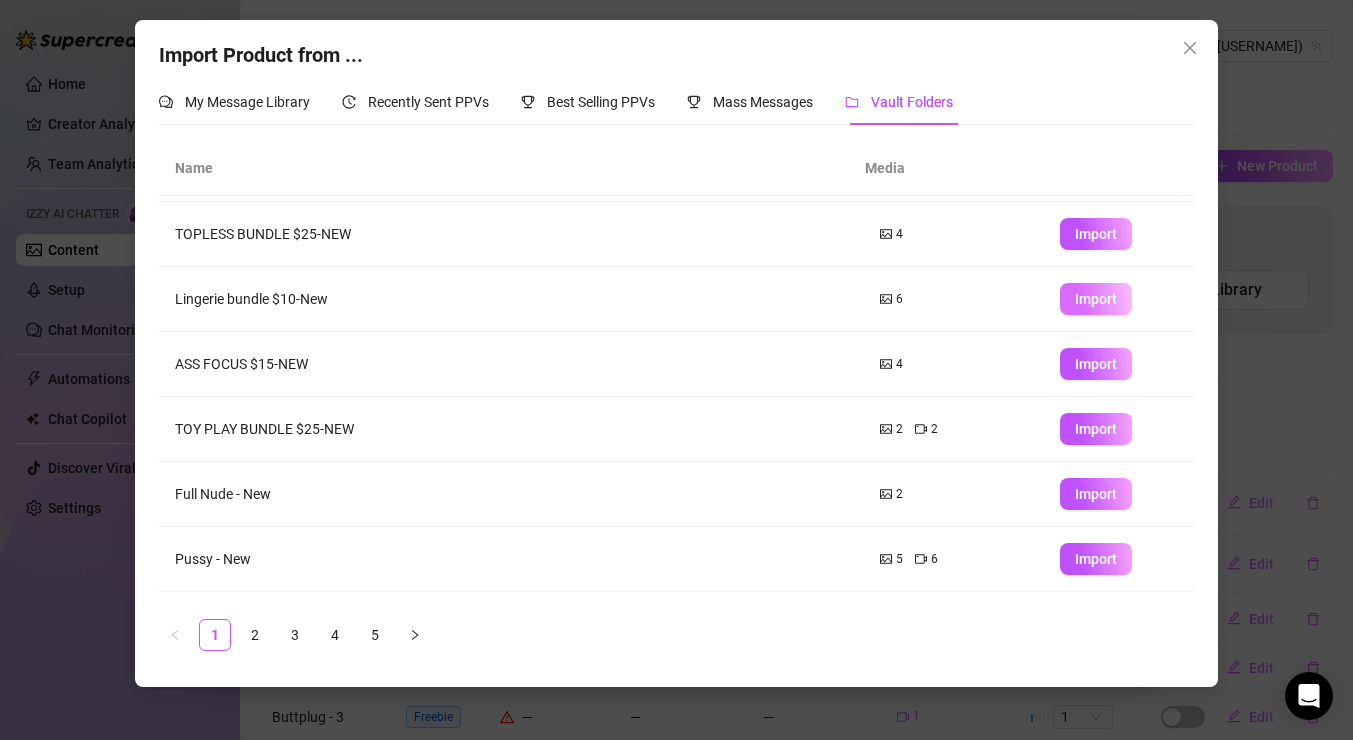 click on "Import" at bounding box center (1096, 299) 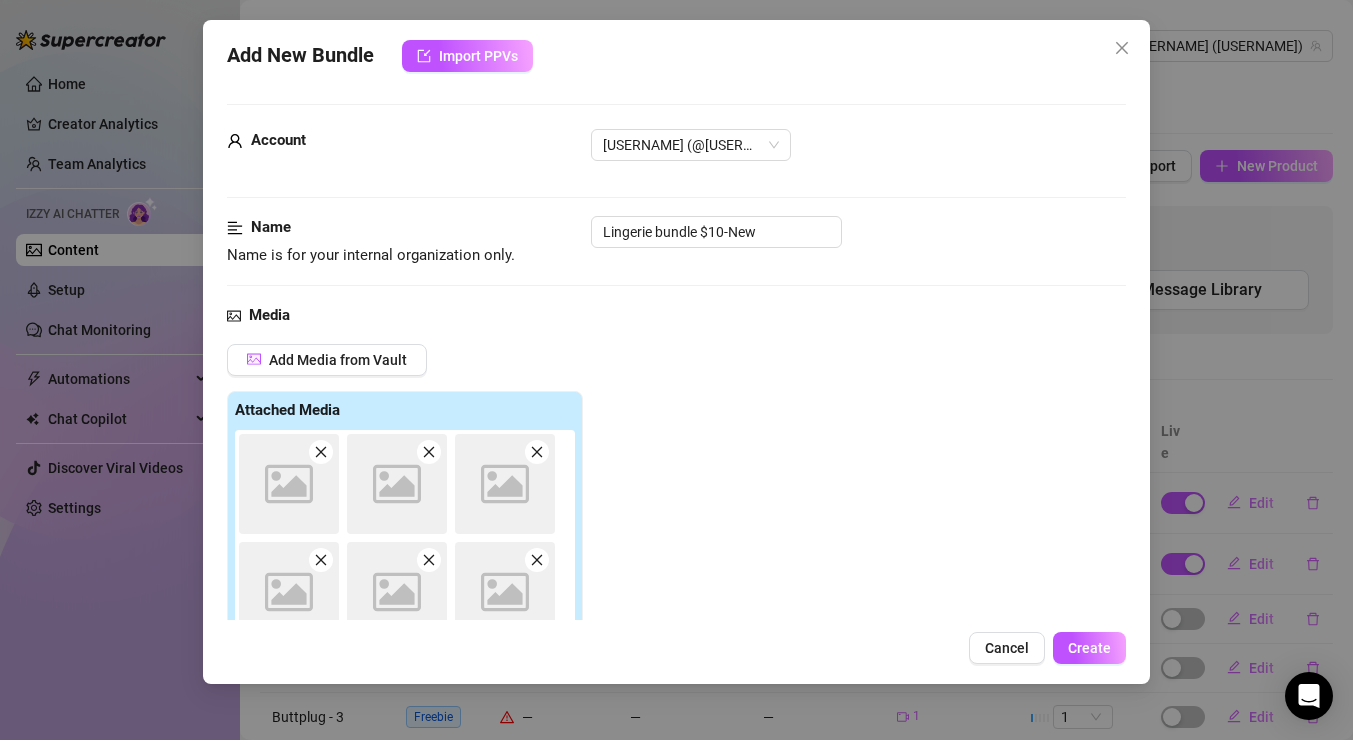 type on "Type your message here..." 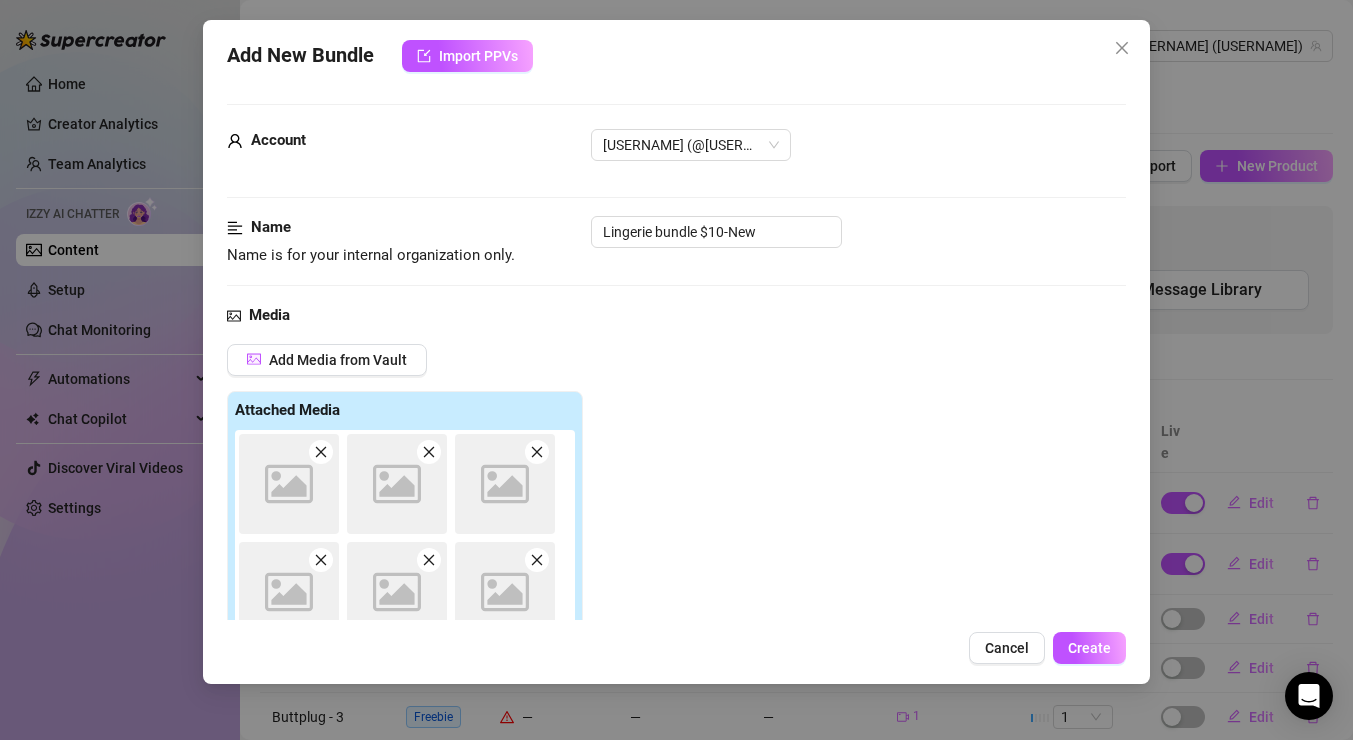 scroll, scrollTop: 288, scrollLeft: 0, axis: vertical 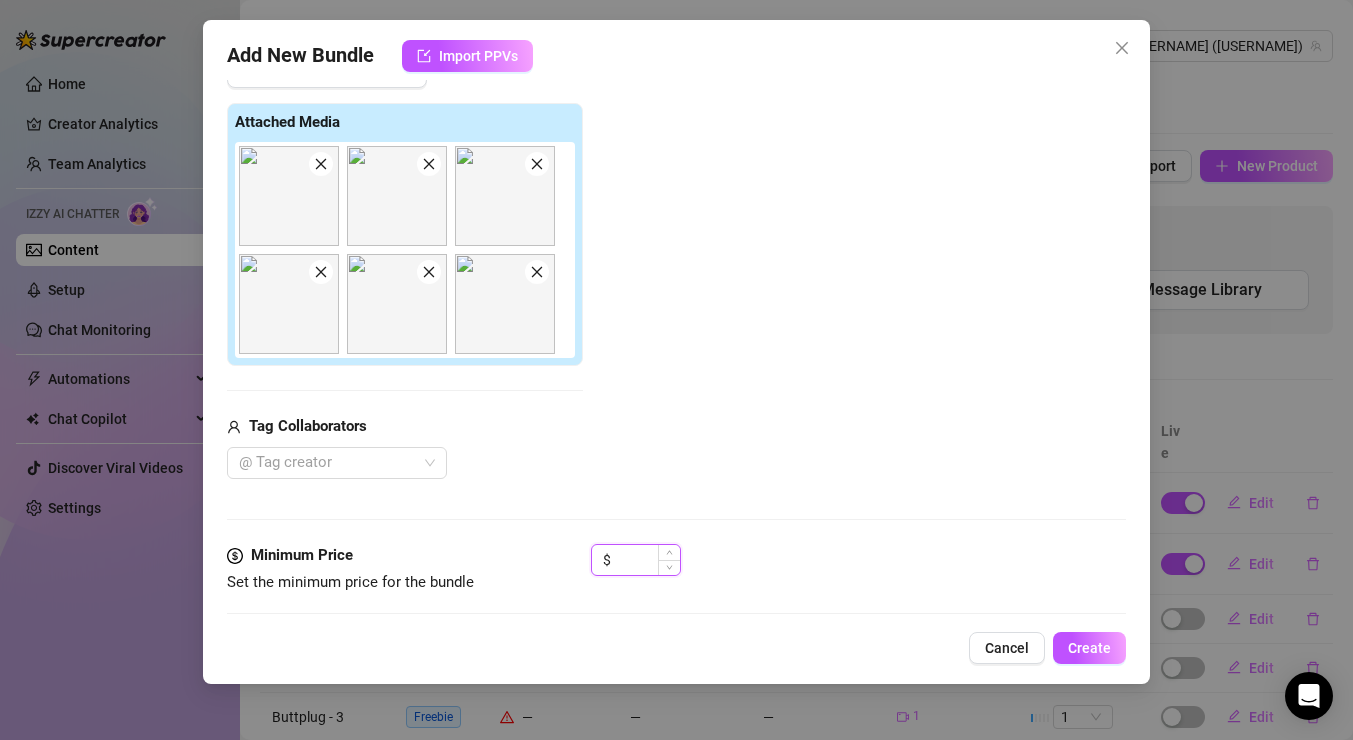 click at bounding box center [647, 560] 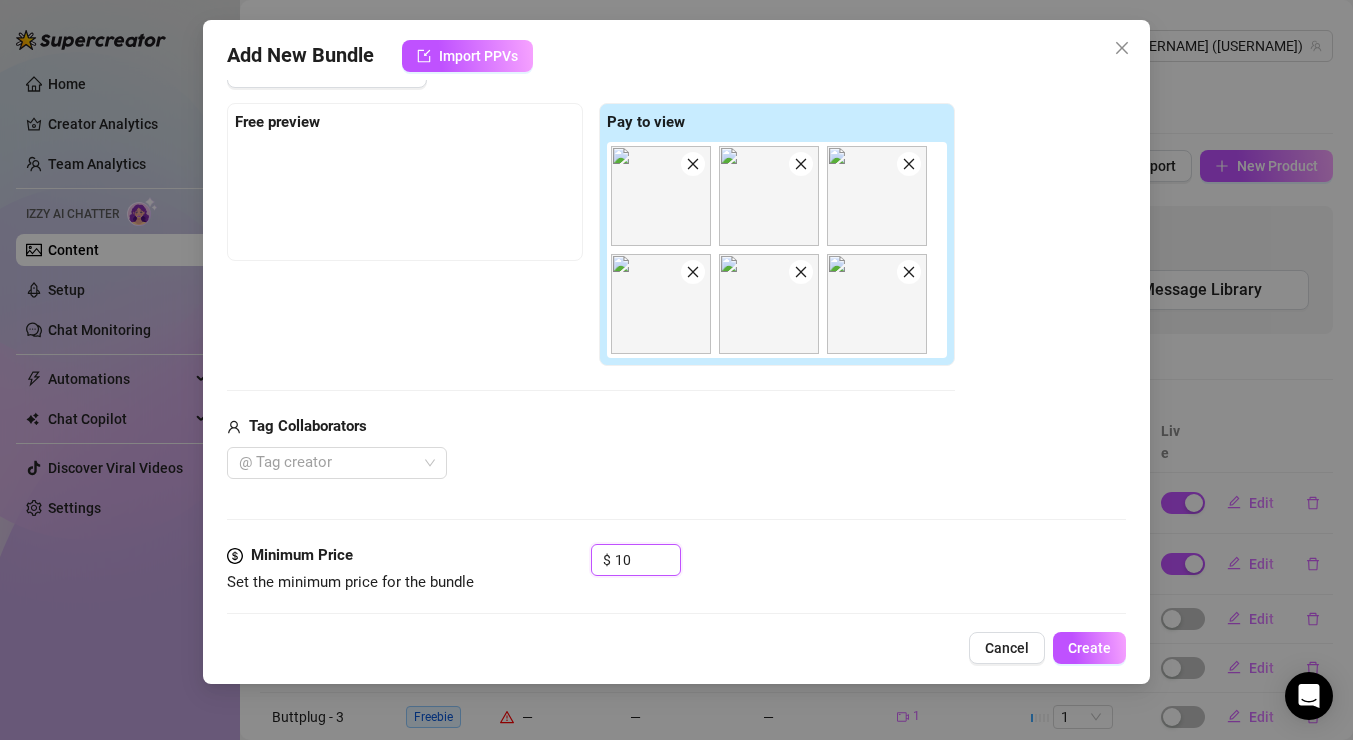 type on "10" 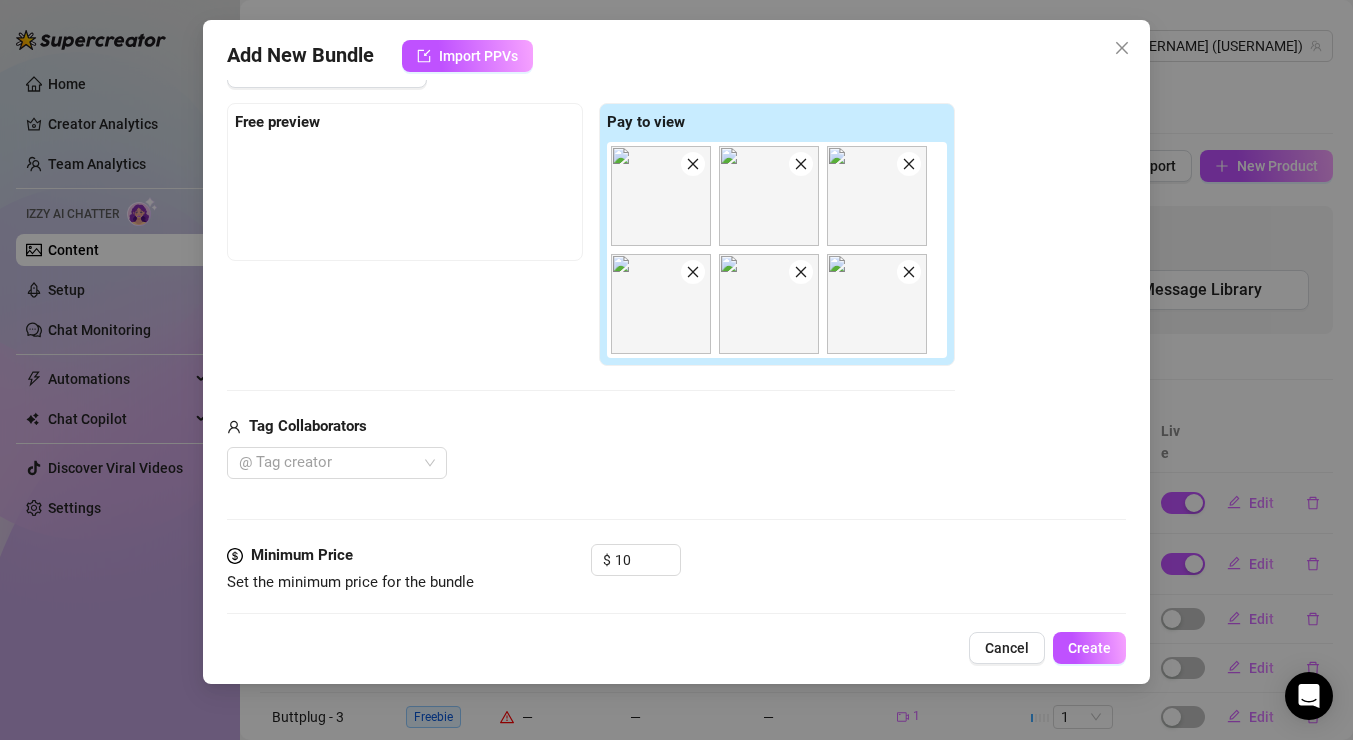 click on "Add Media from Vault Free preview Pay to view Tag Collaborators   @ Tag creator" at bounding box center (591, 267) 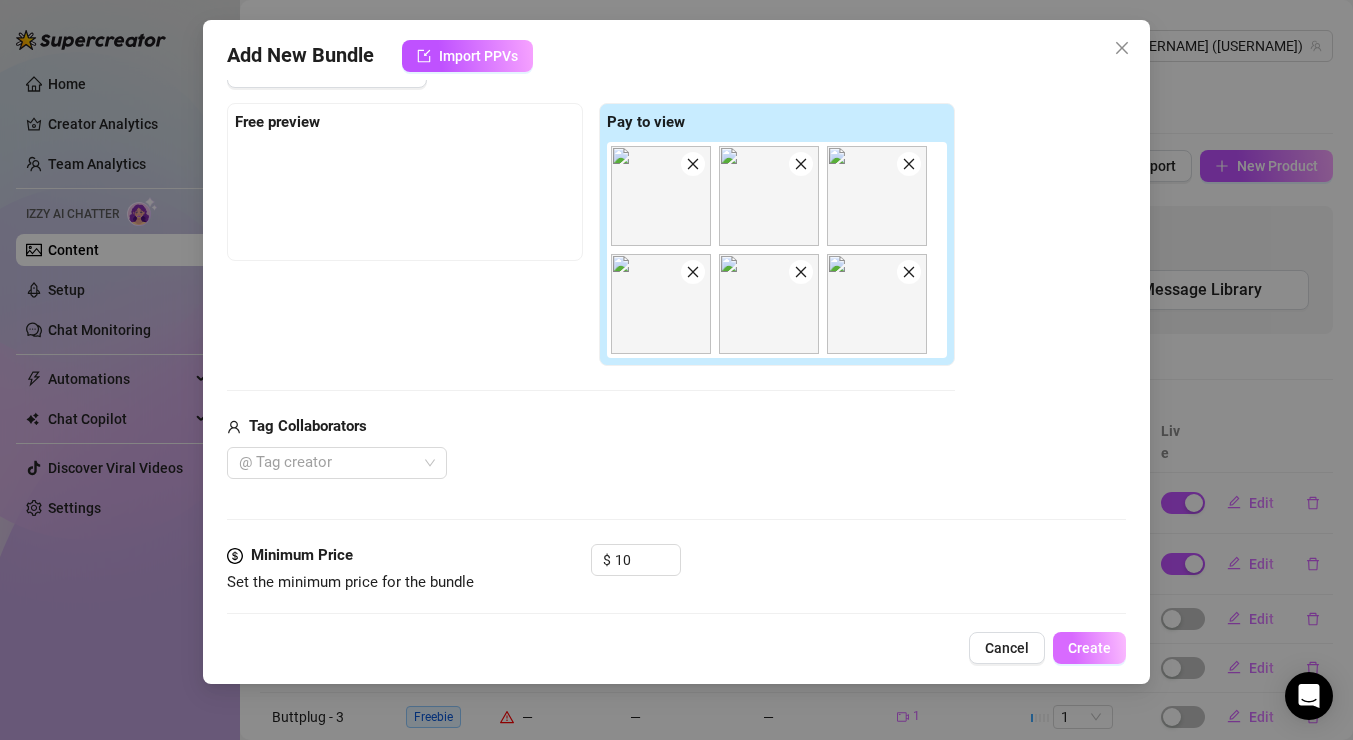 click on "Create" at bounding box center [1089, 648] 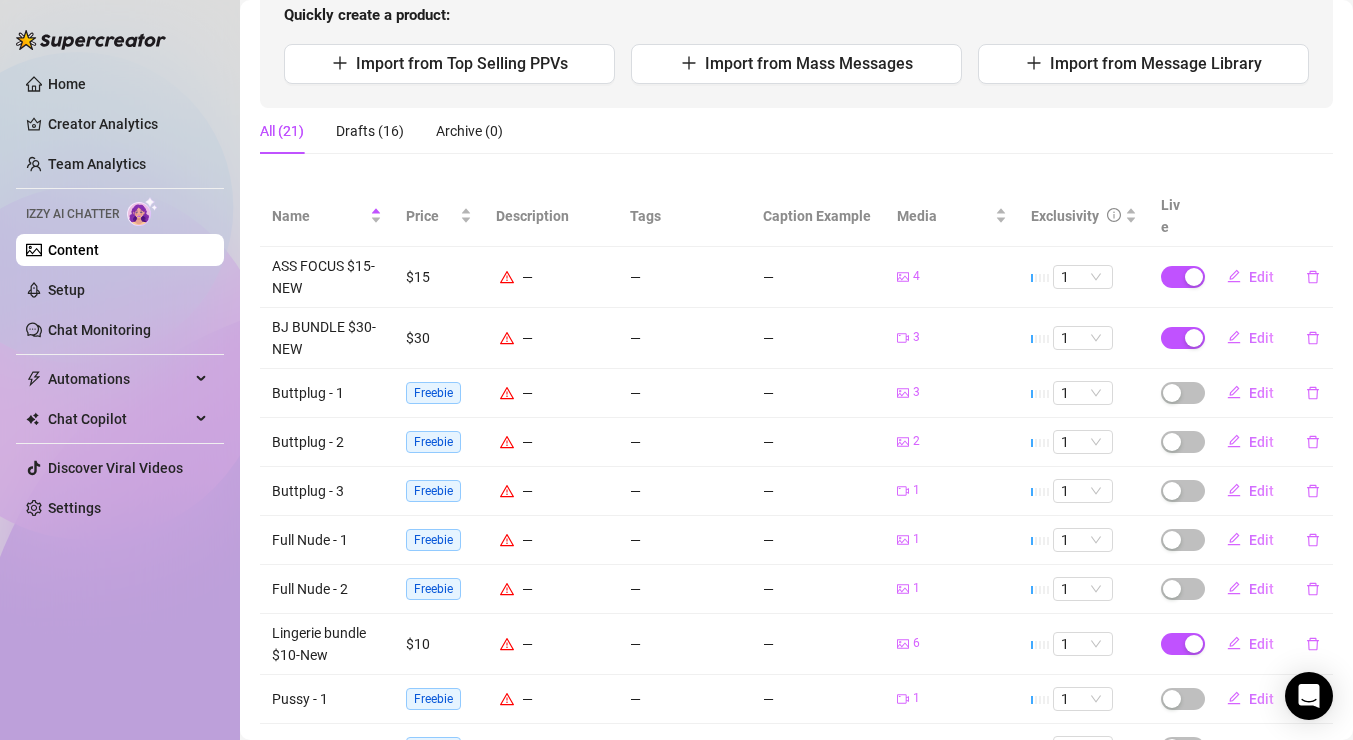 scroll, scrollTop: 0, scrollLeft: 0, axis: both 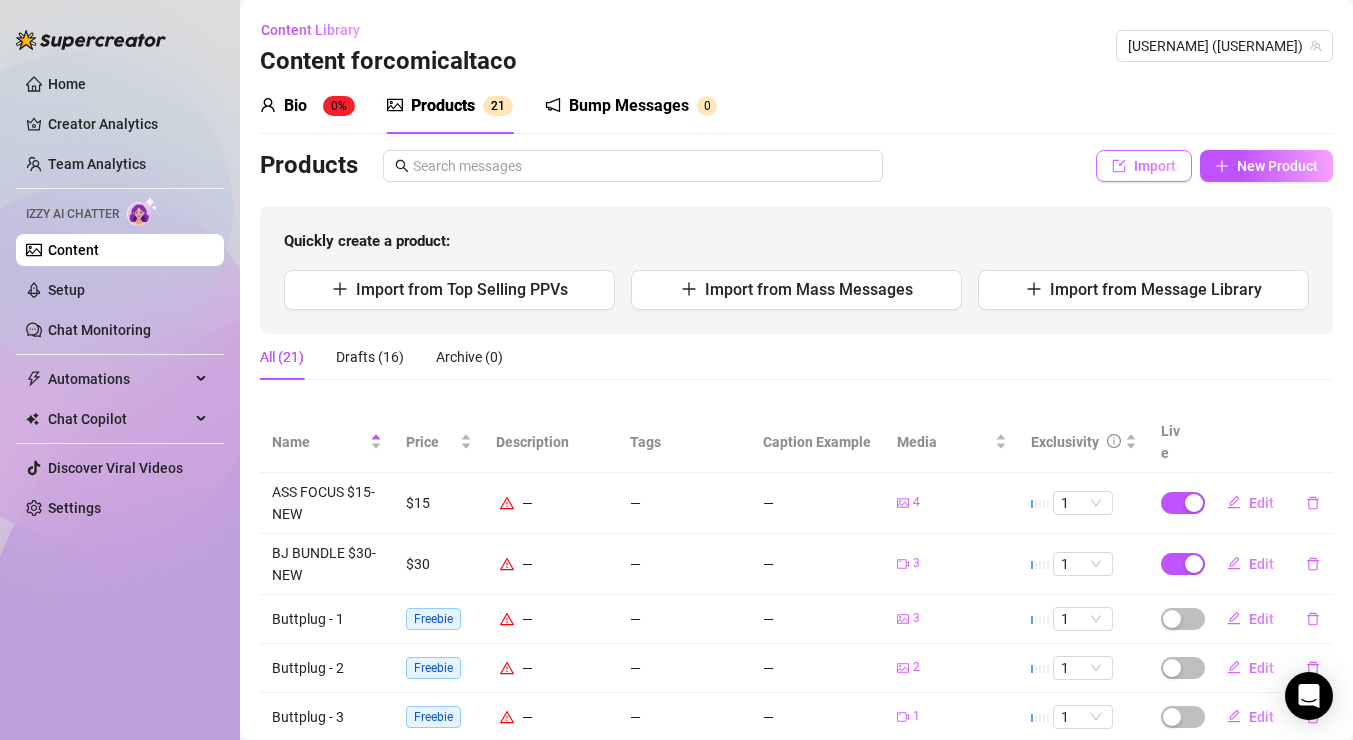 click on "Import" at bounding box center [1155, 166] 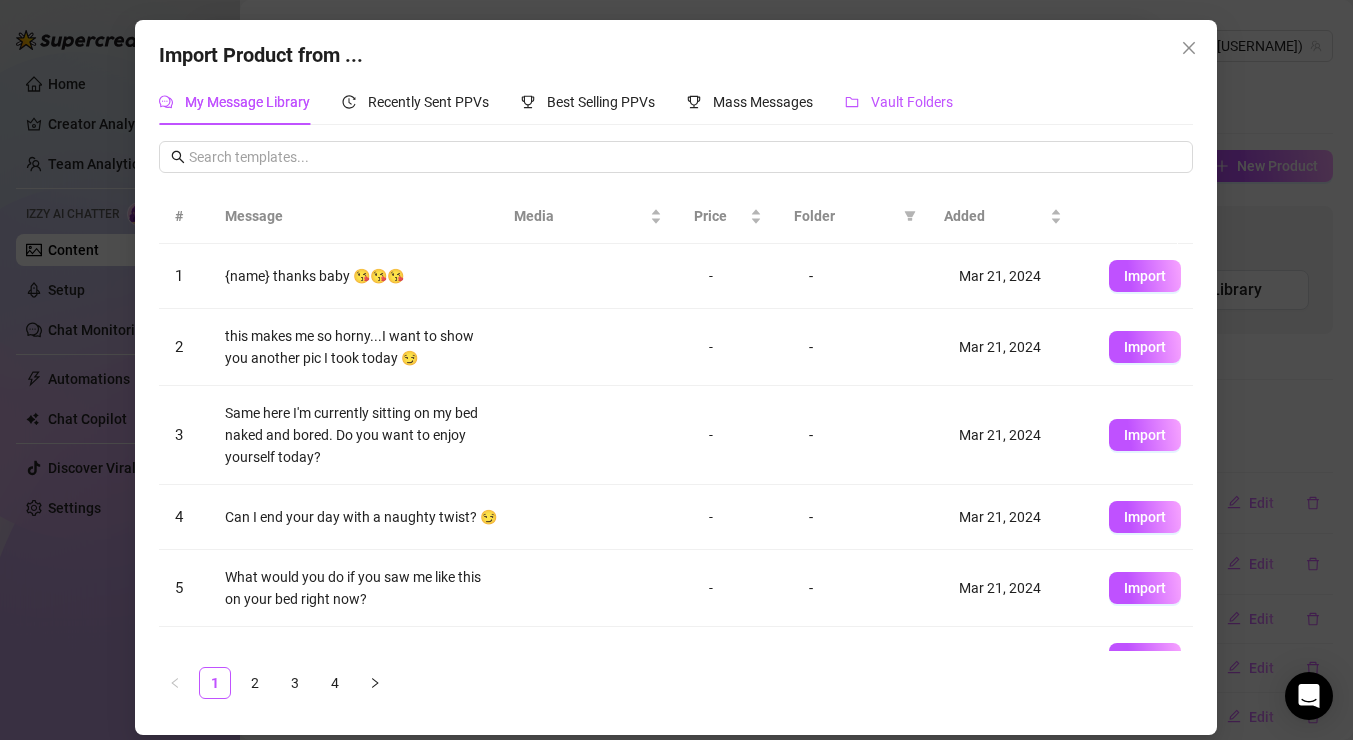 click on "Vault Folders" at bounding box center [912, 102] 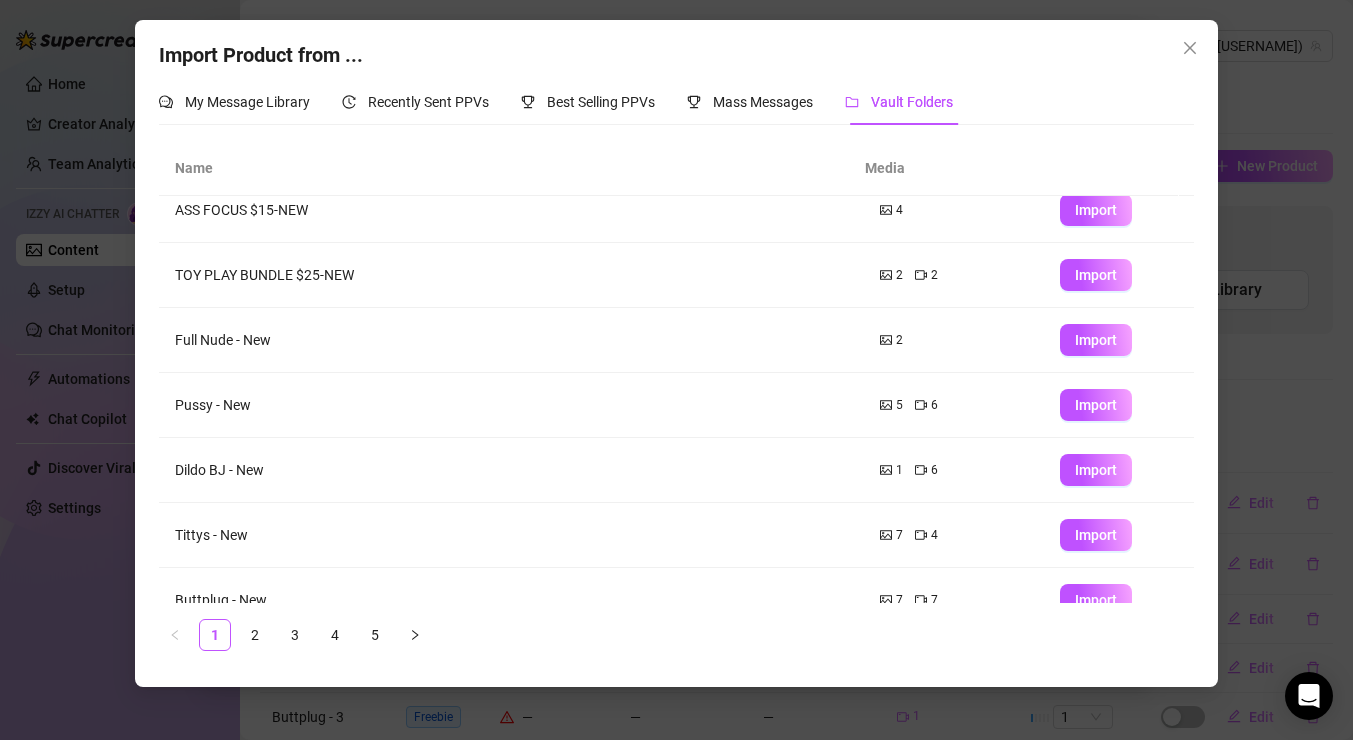 scroll, scrollTop: 243, scrollLeft: 0, axis: vertical 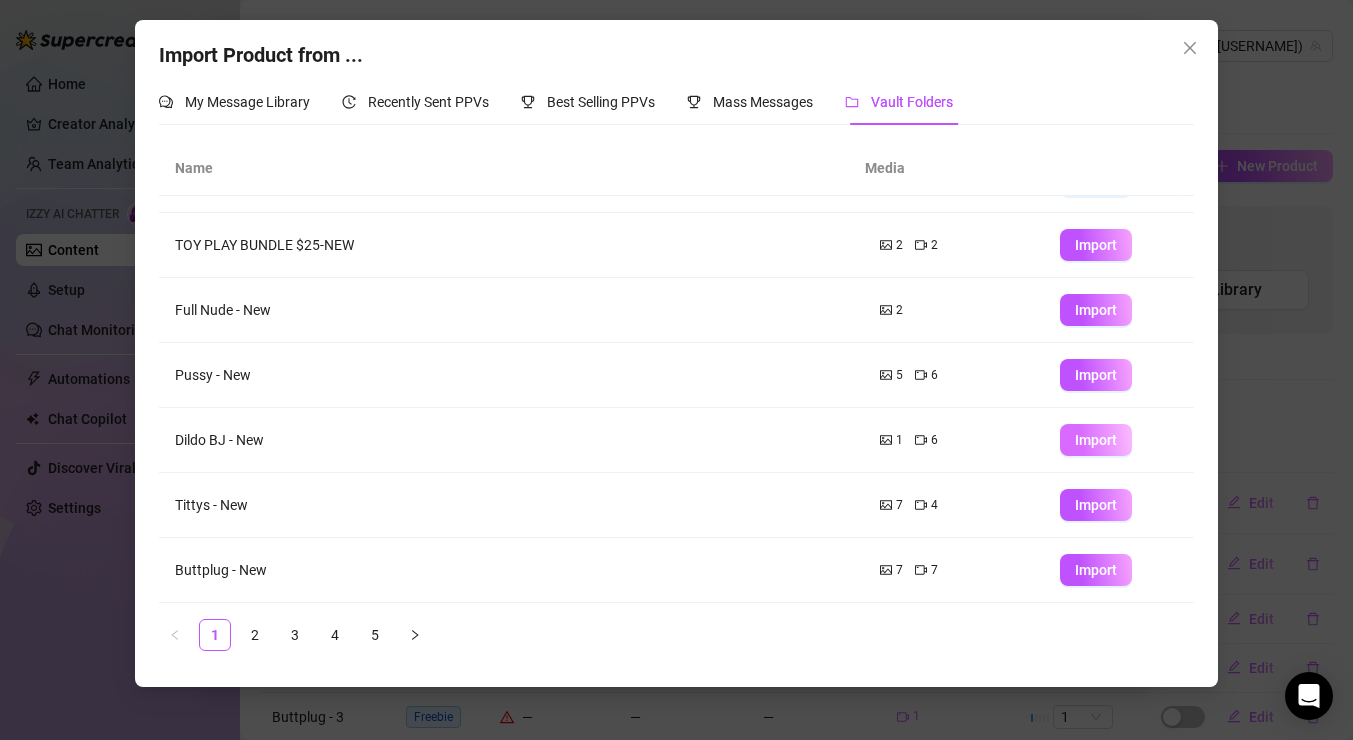click on "Import" at bounding box center (1096, 440) 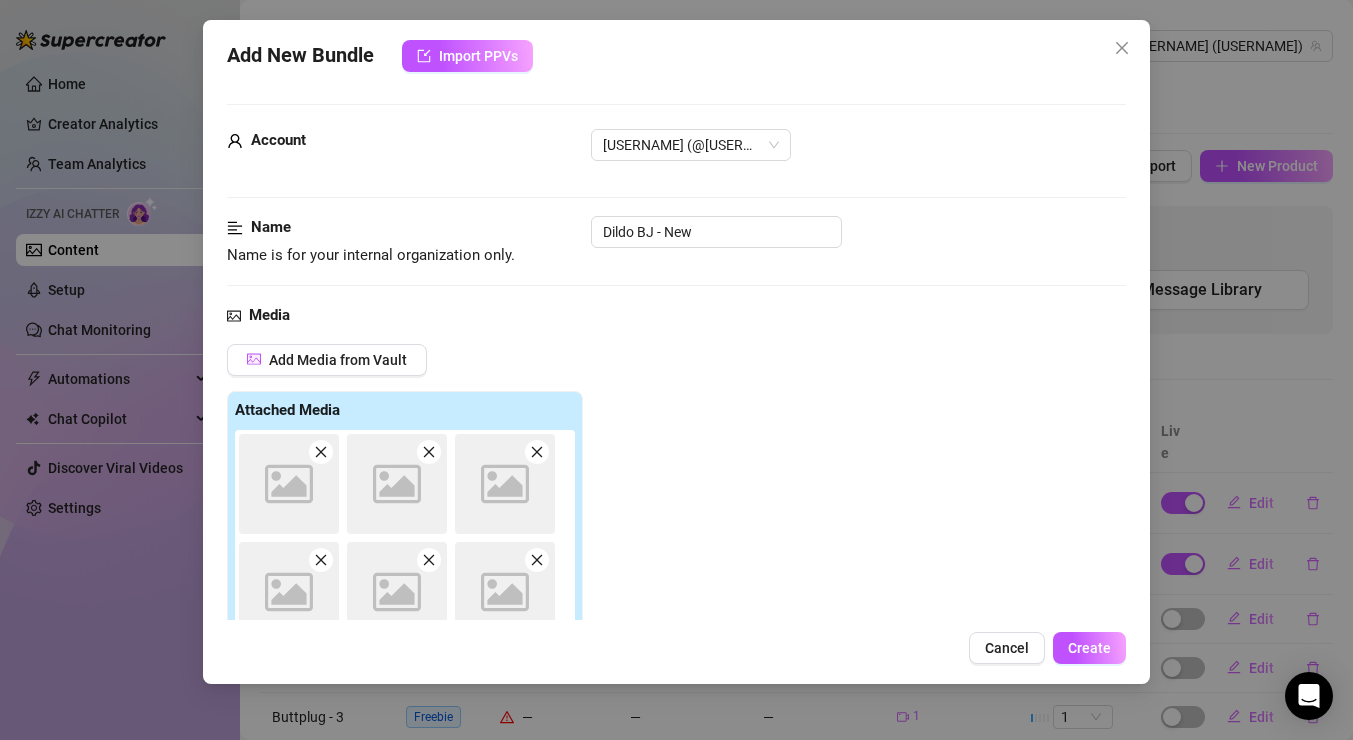 type on "Type your message here..." 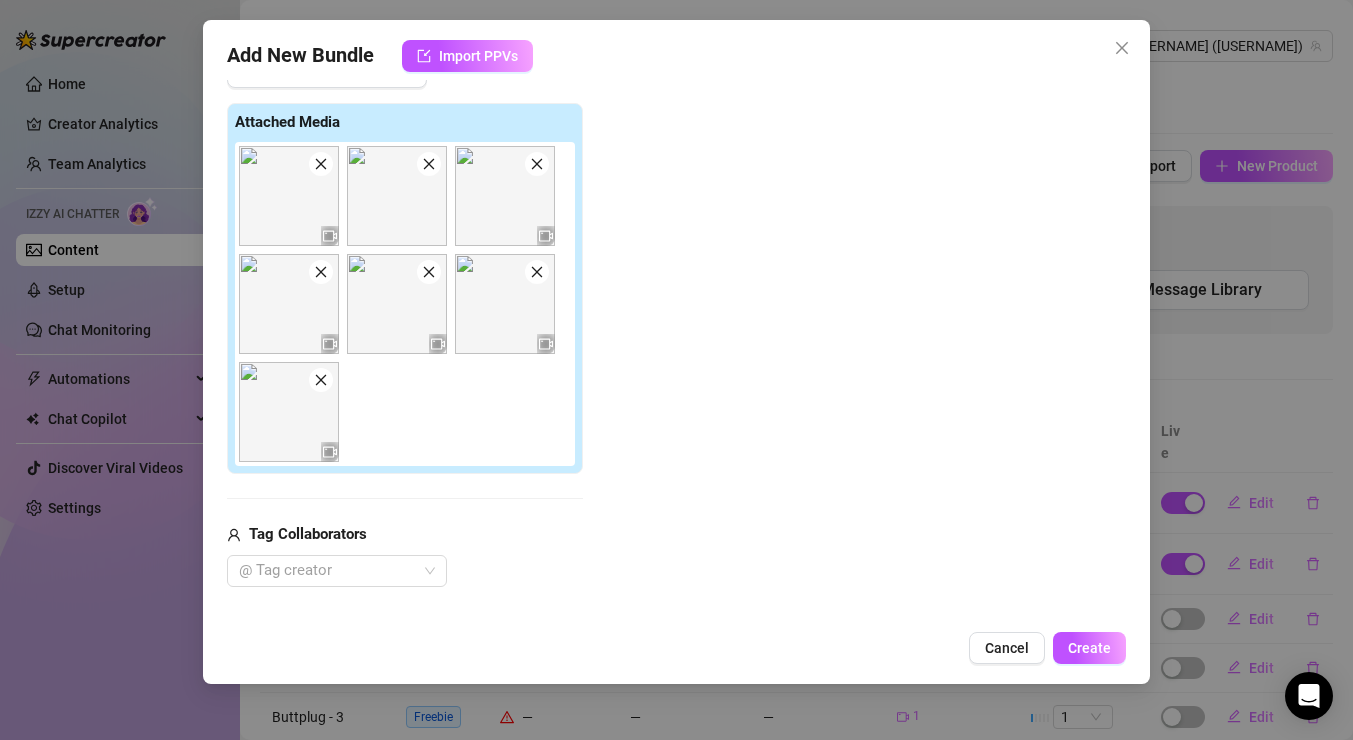 click at bounding box center (505, 196) 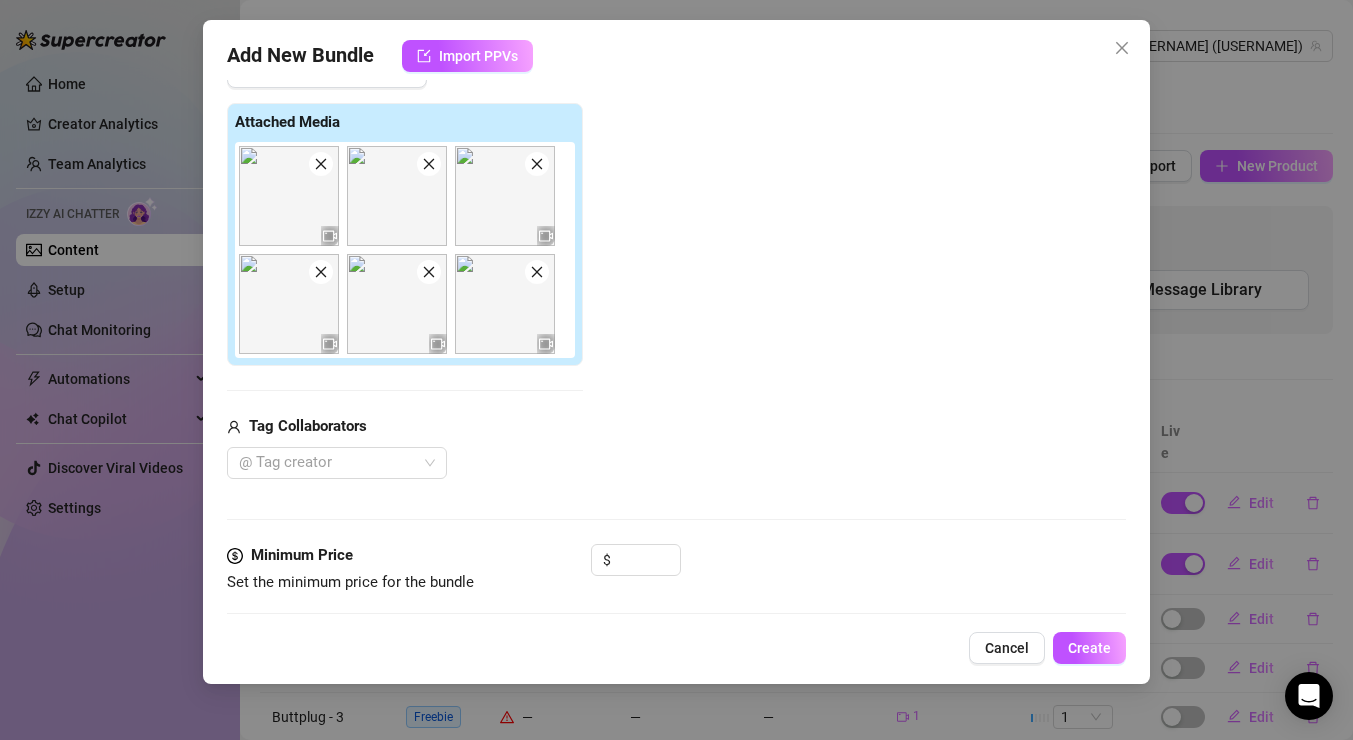 click 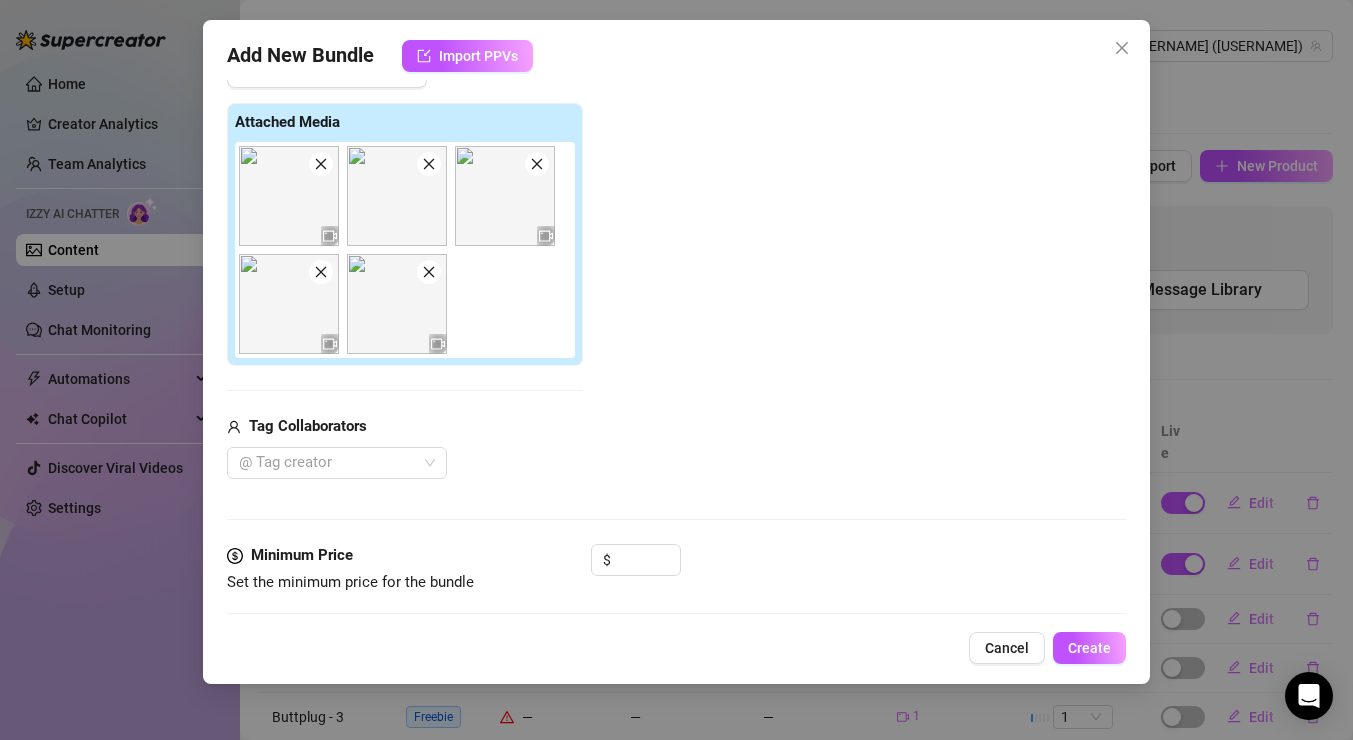 click 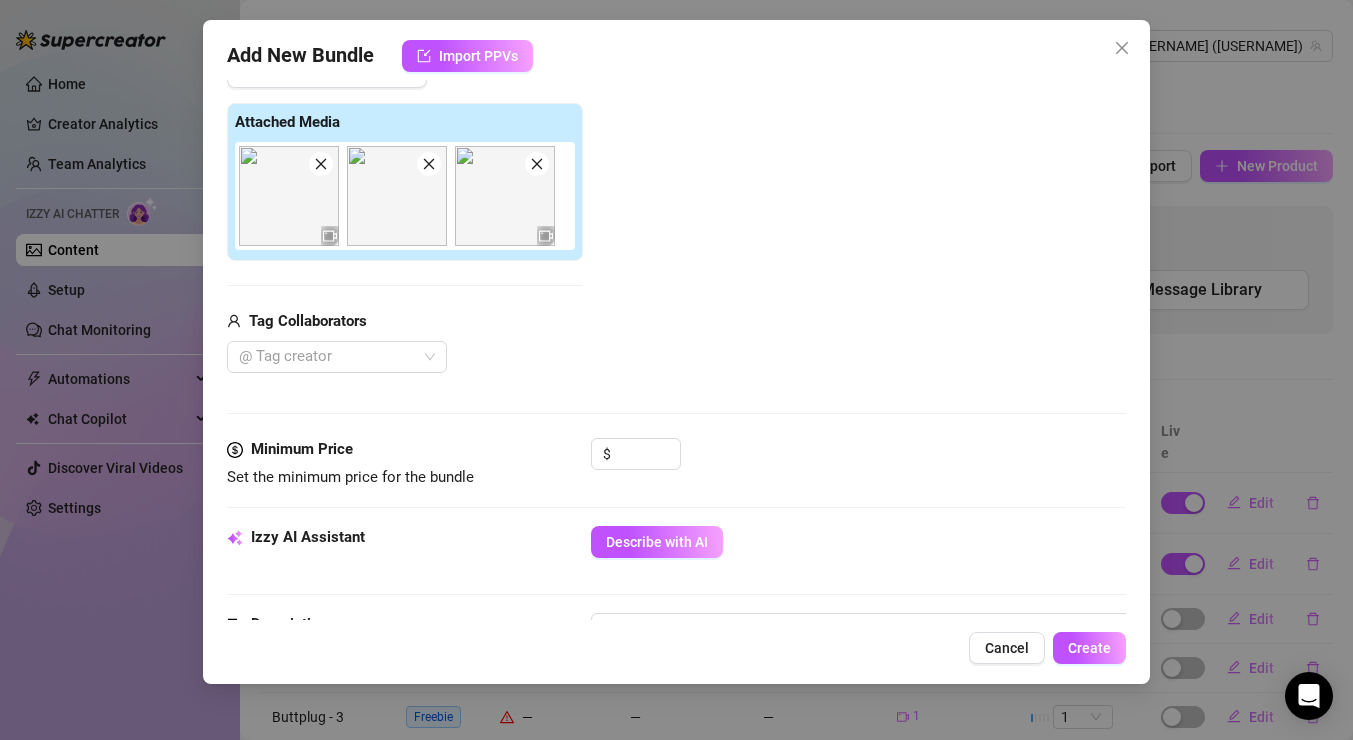 click 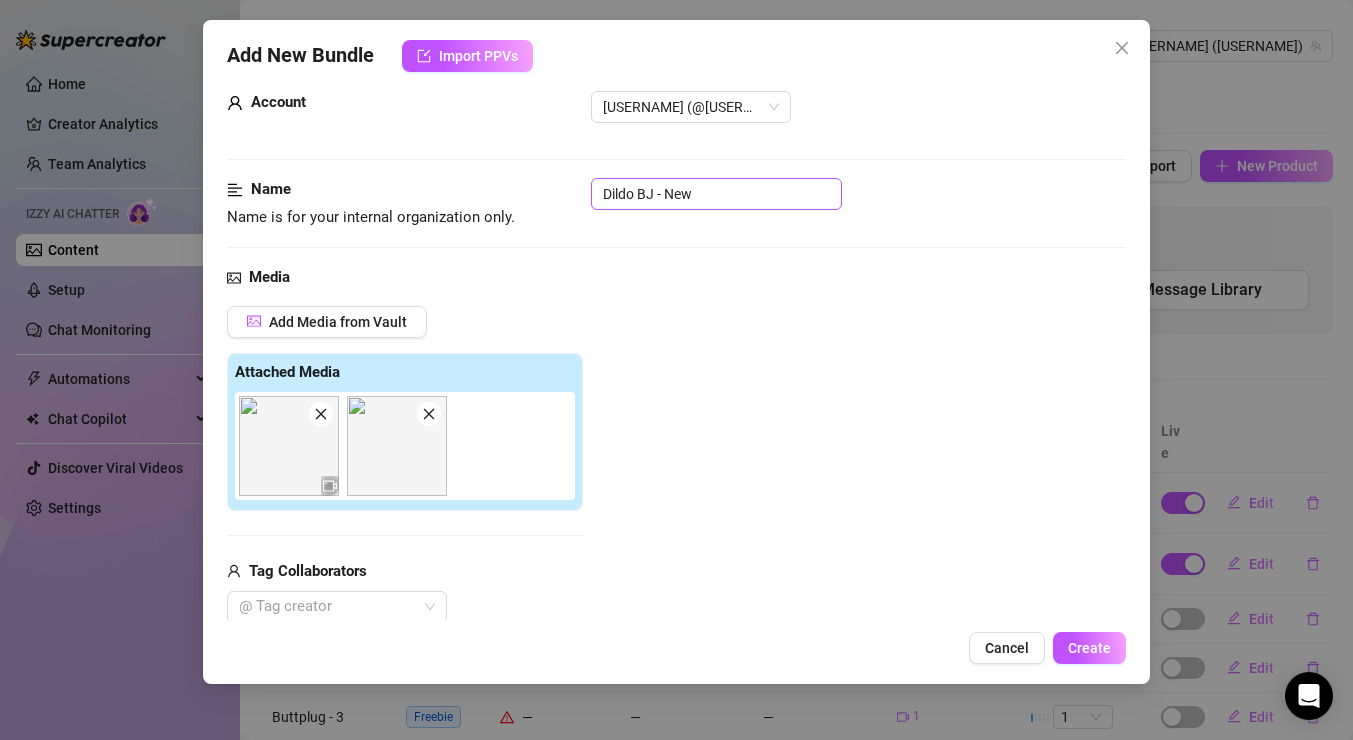 scroll, scrollTop: 0, scrollLeft: 0, axis: both 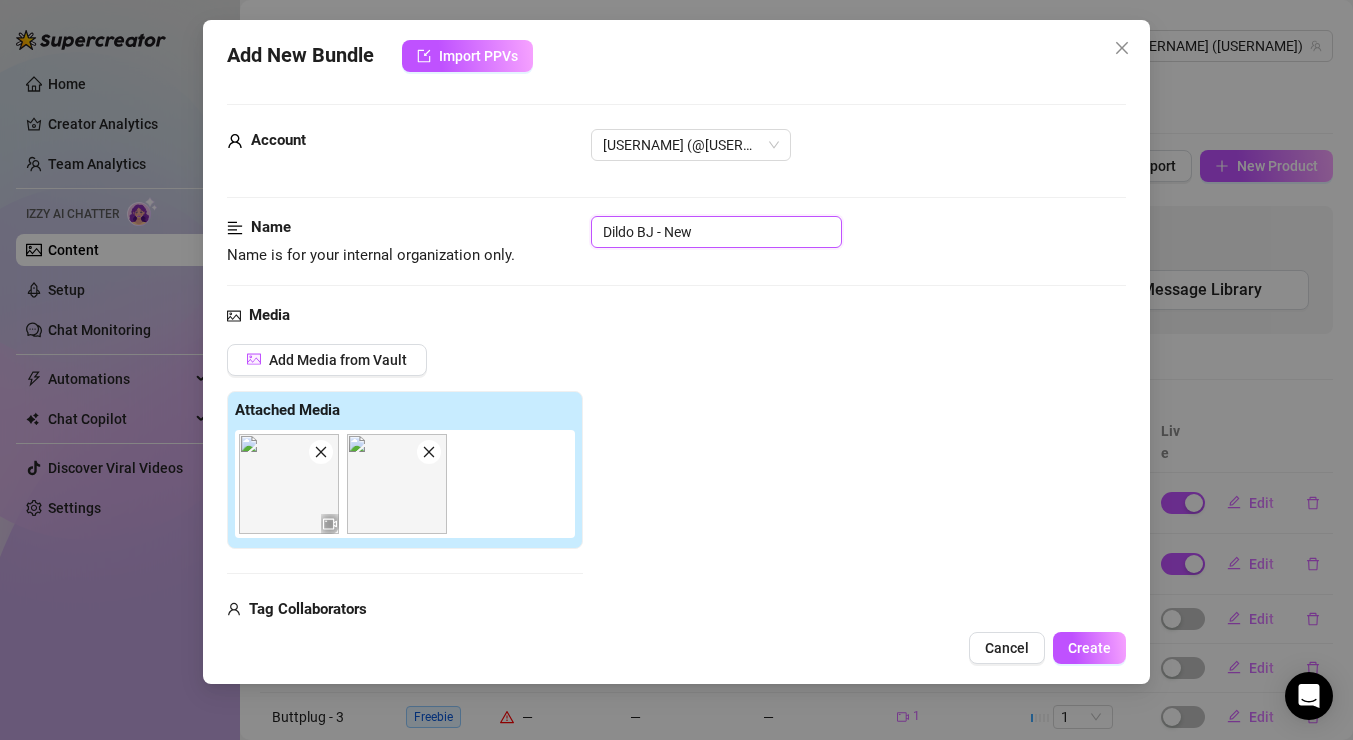 click on "Dildo BJ - New" at bounding box center [716, 232] 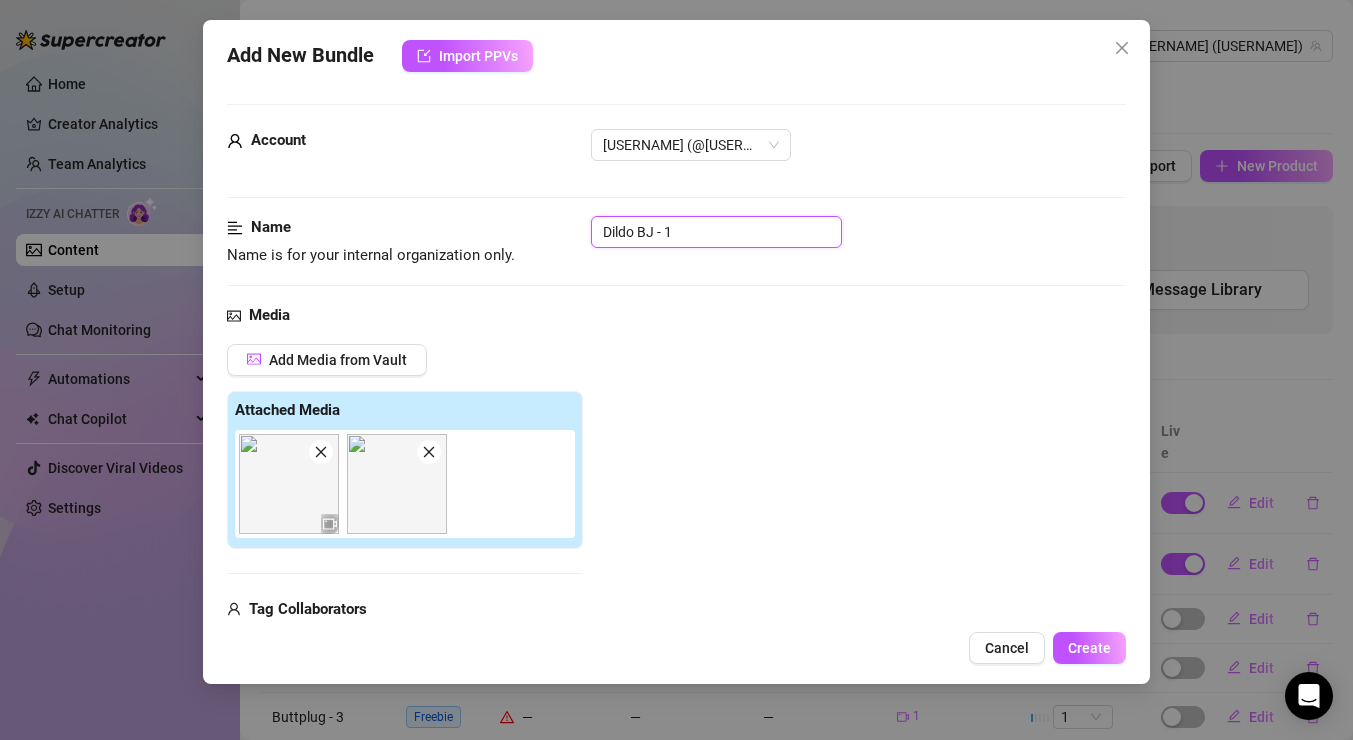 type on "Dildo BJ - 1" 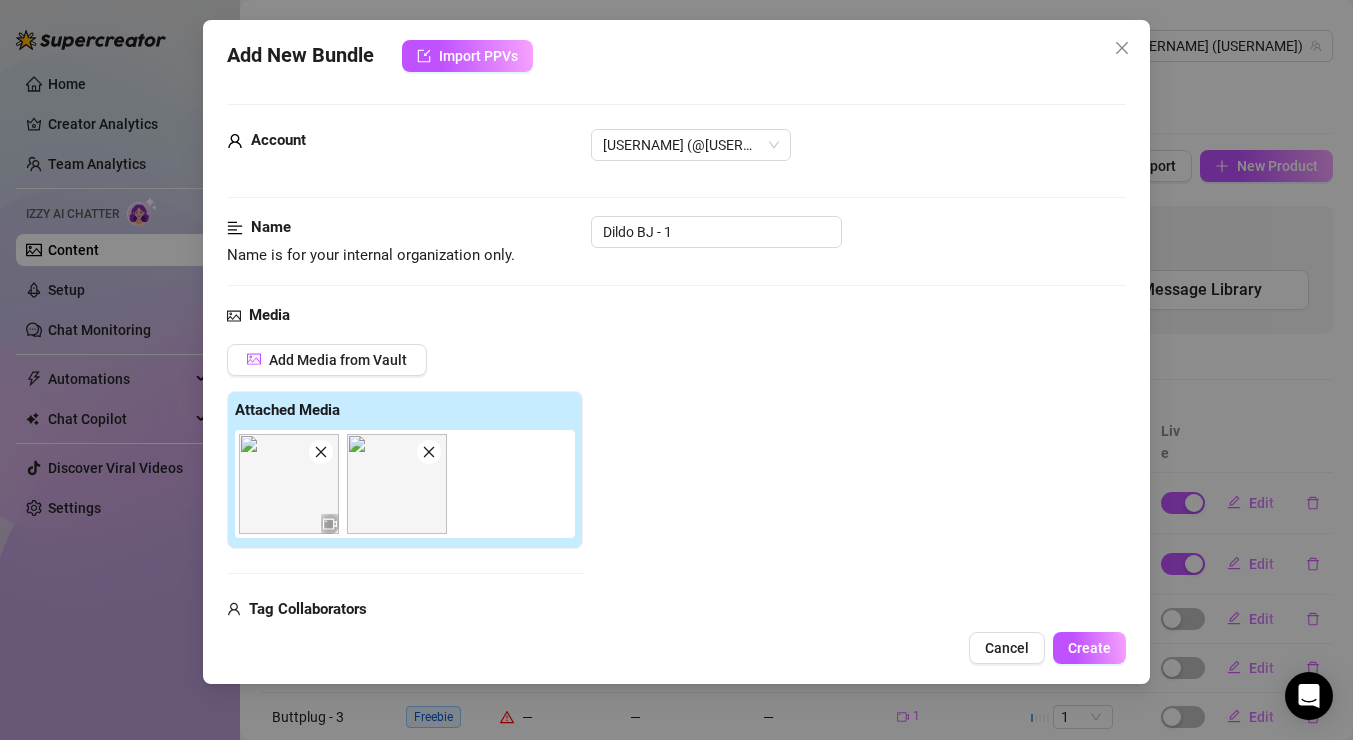 click on "Media" at bounding box center (676, 316) 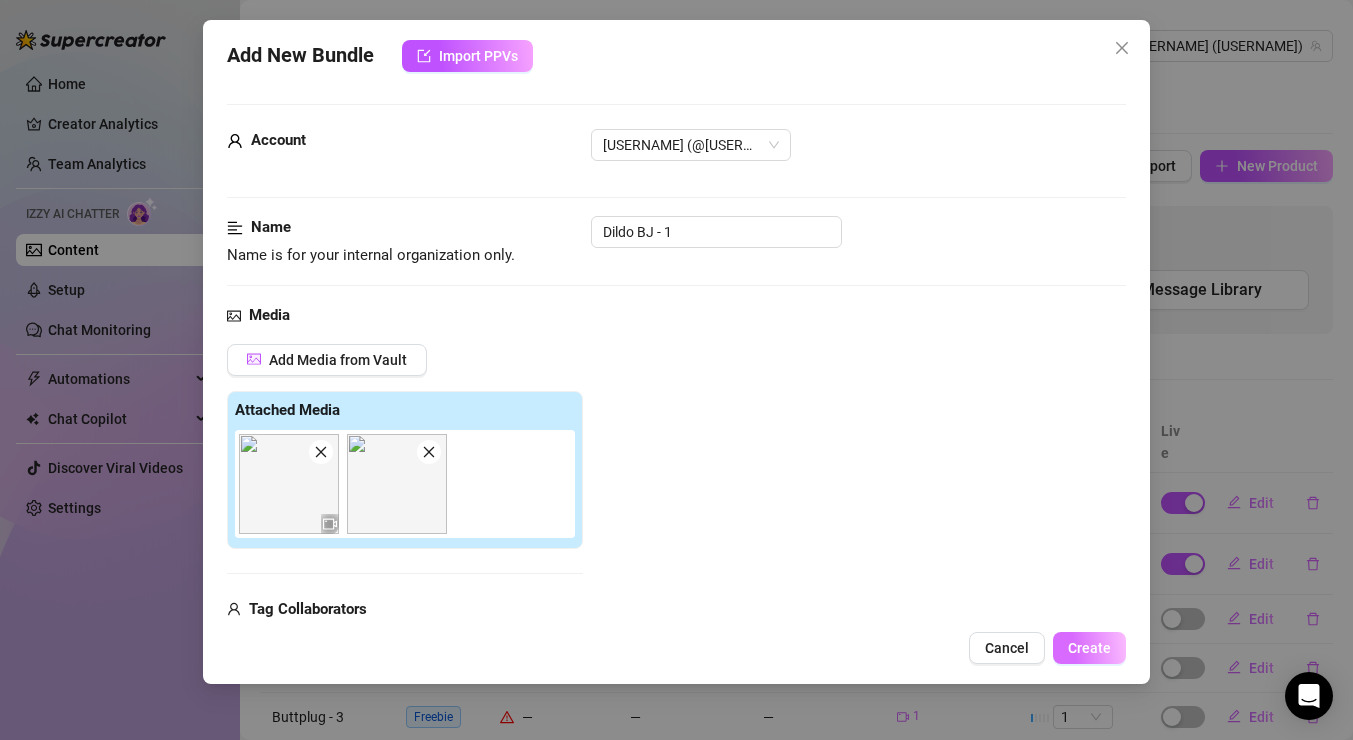click on "Create" at bounding box center [1089, 648] 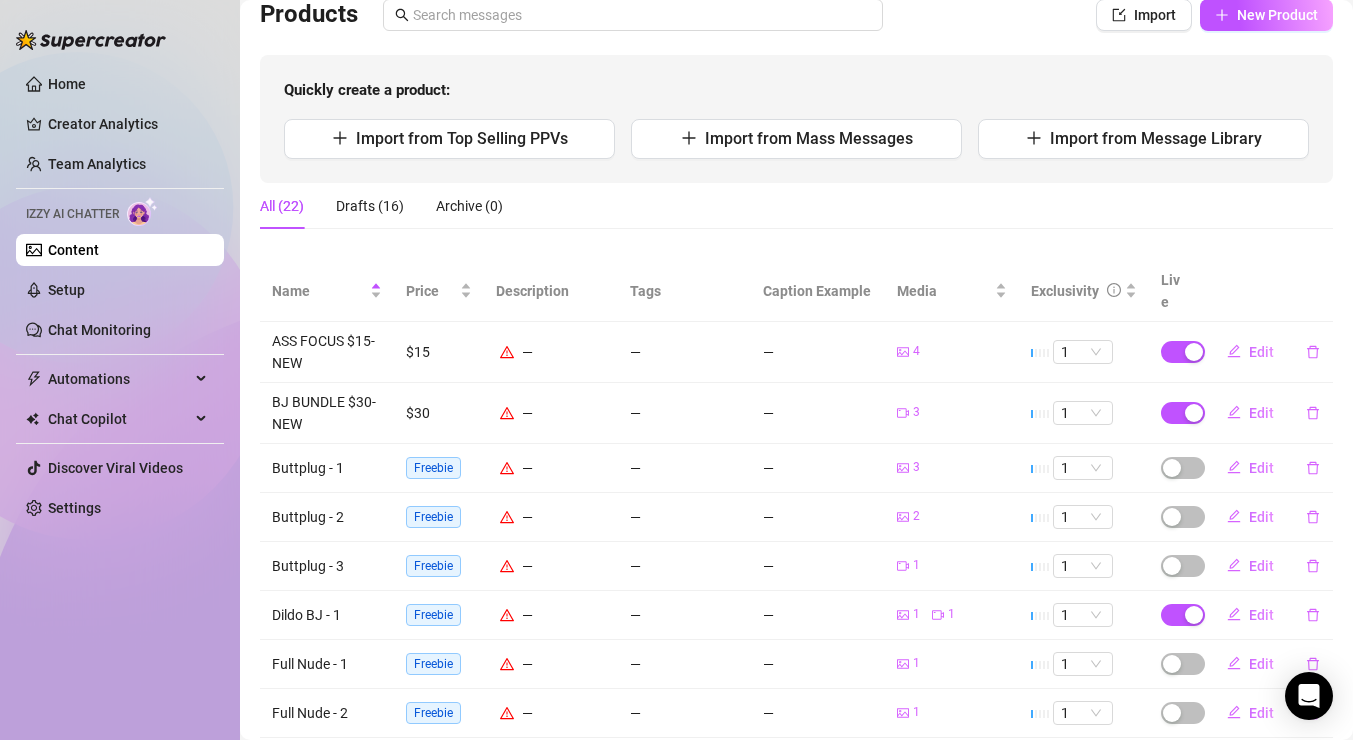 scroll, scrollTop: 335, scrollLeft: 0, axis: vertical 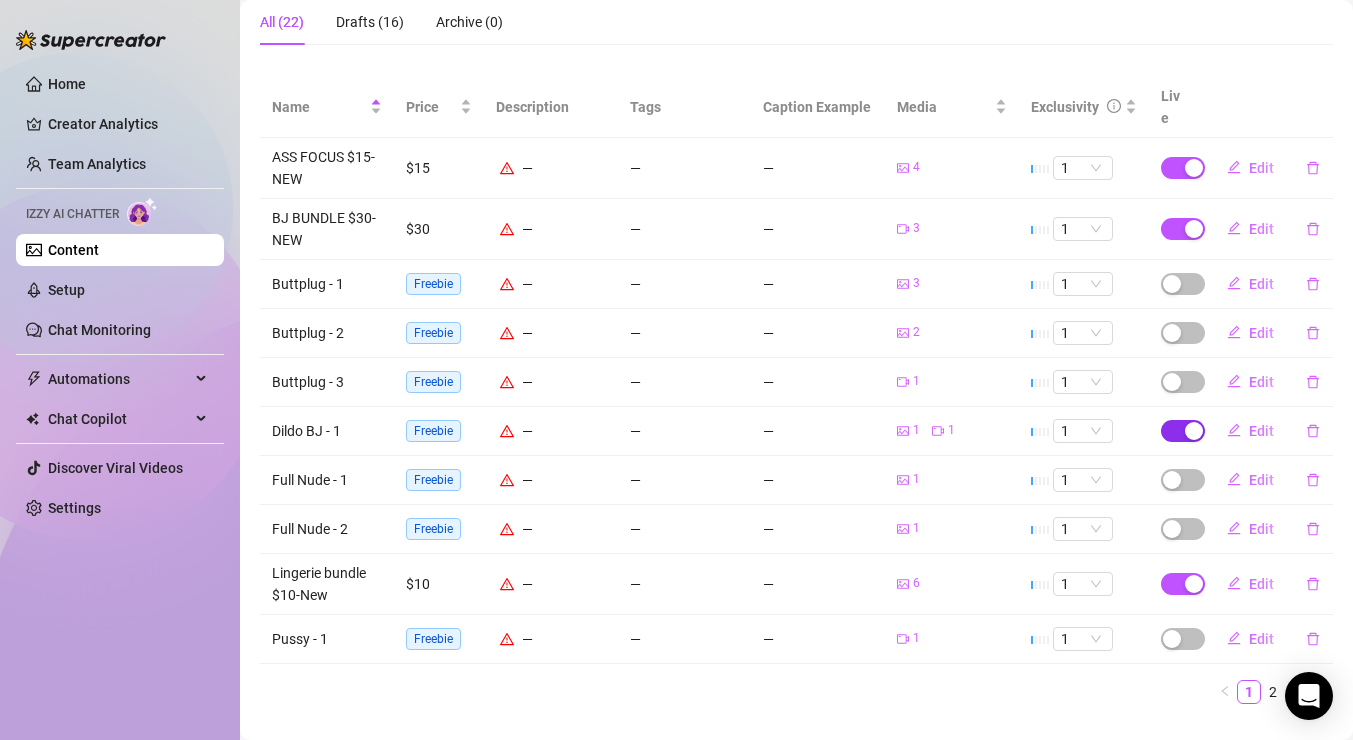 click at bounding box center [1194, 431] 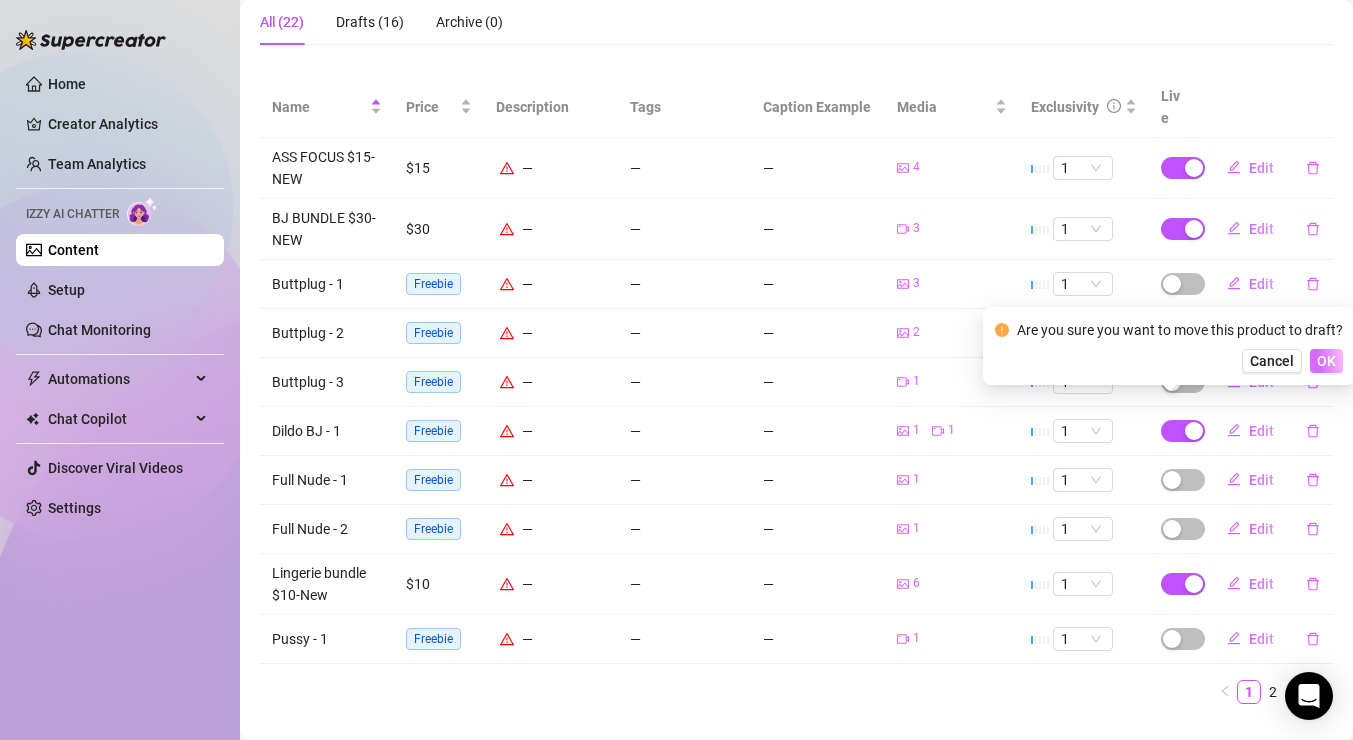click on "OK" at bounding box center [1326, 361] 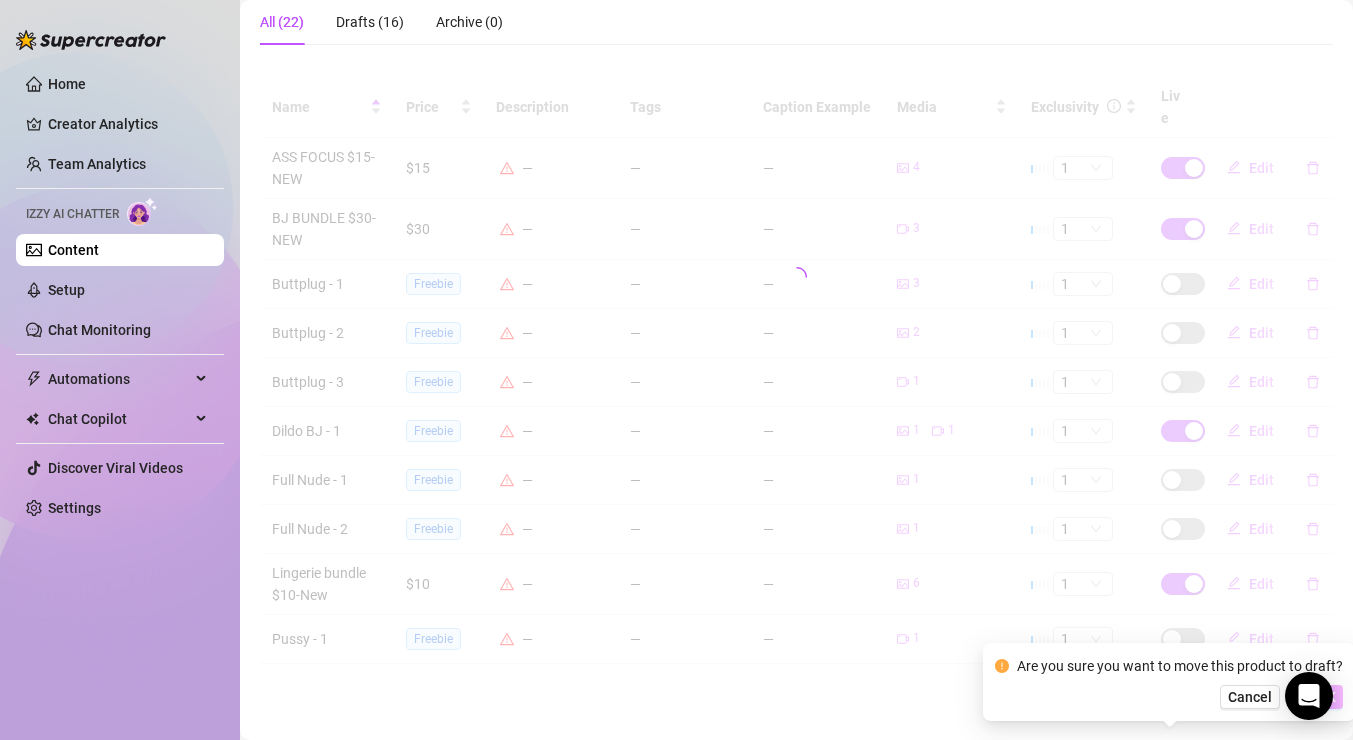 scroll, scrollTop: 0, scrollLeft: 0, axis: both 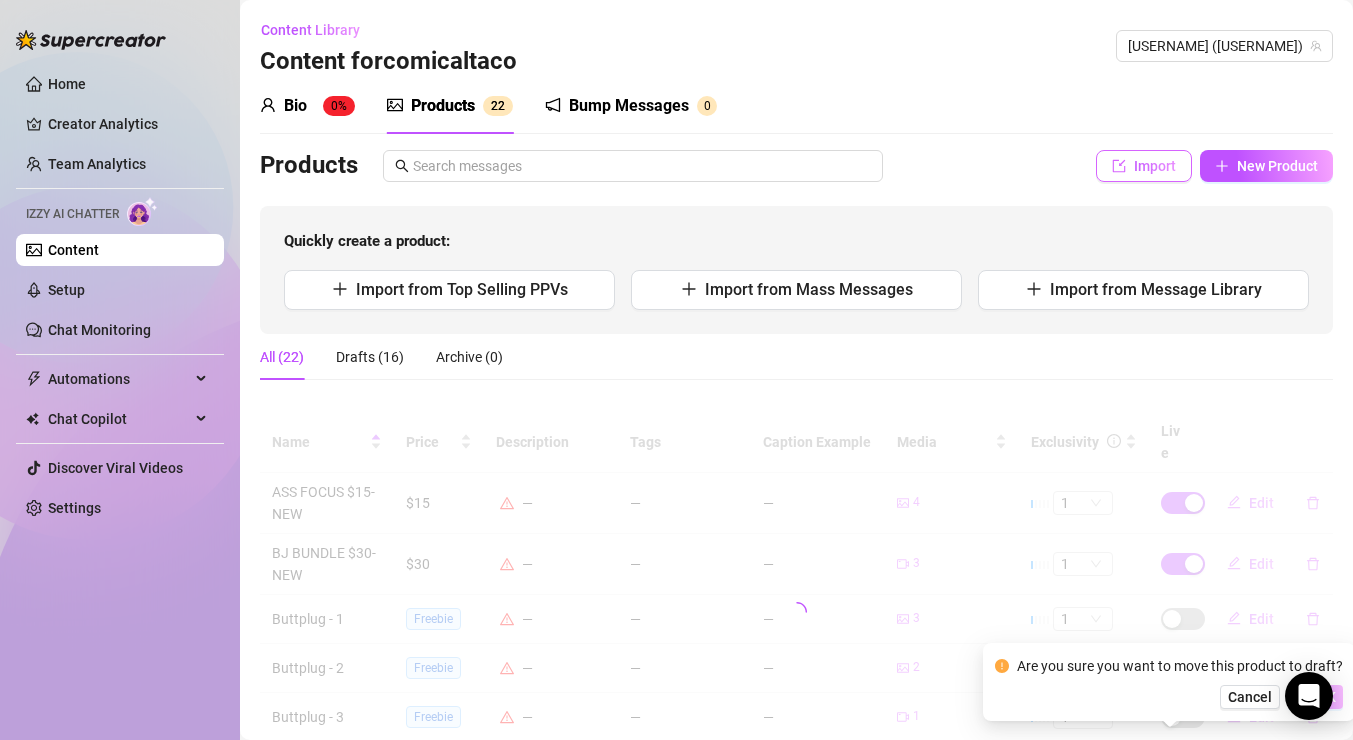 click on "Import" at bounding box center [1155, 166] 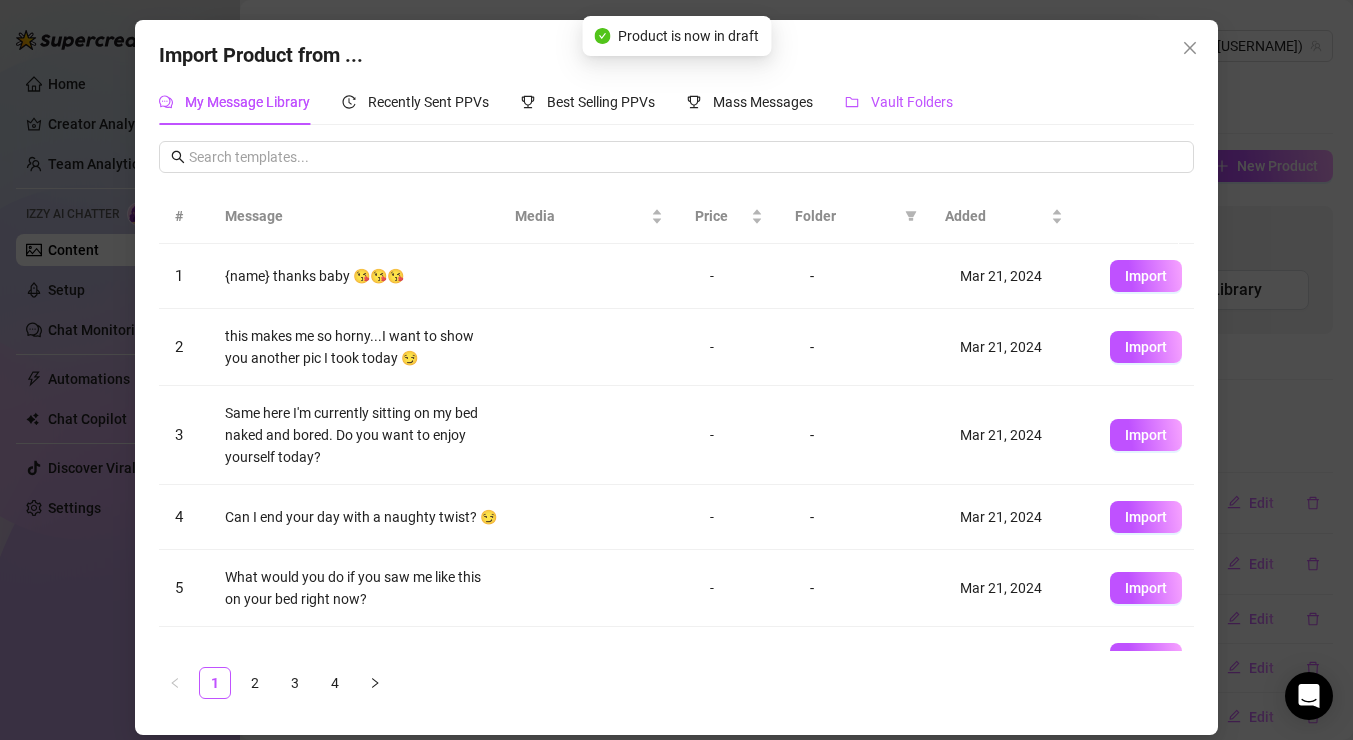 click on "Vault Folders" at bounding box center [912, 102] 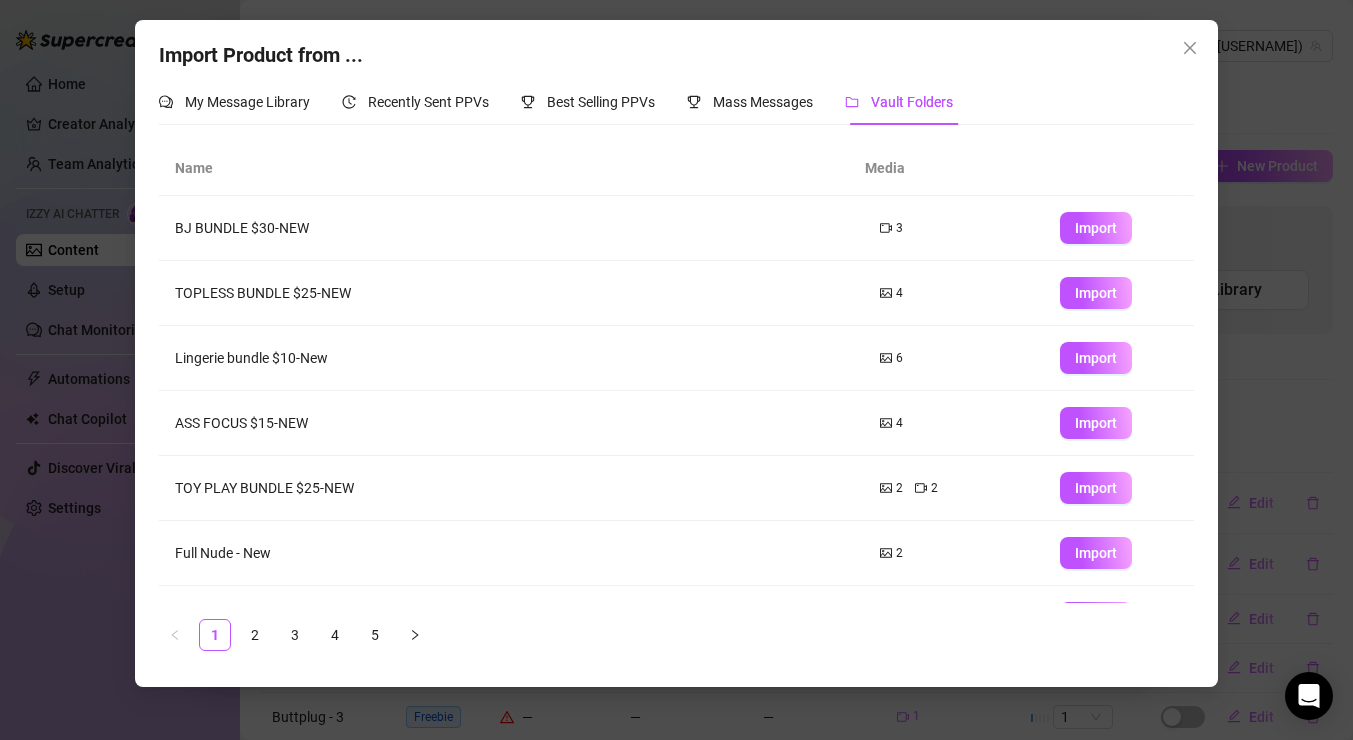 scroll, scrollTop: 243, scrollLeft: 0, axis: vertical 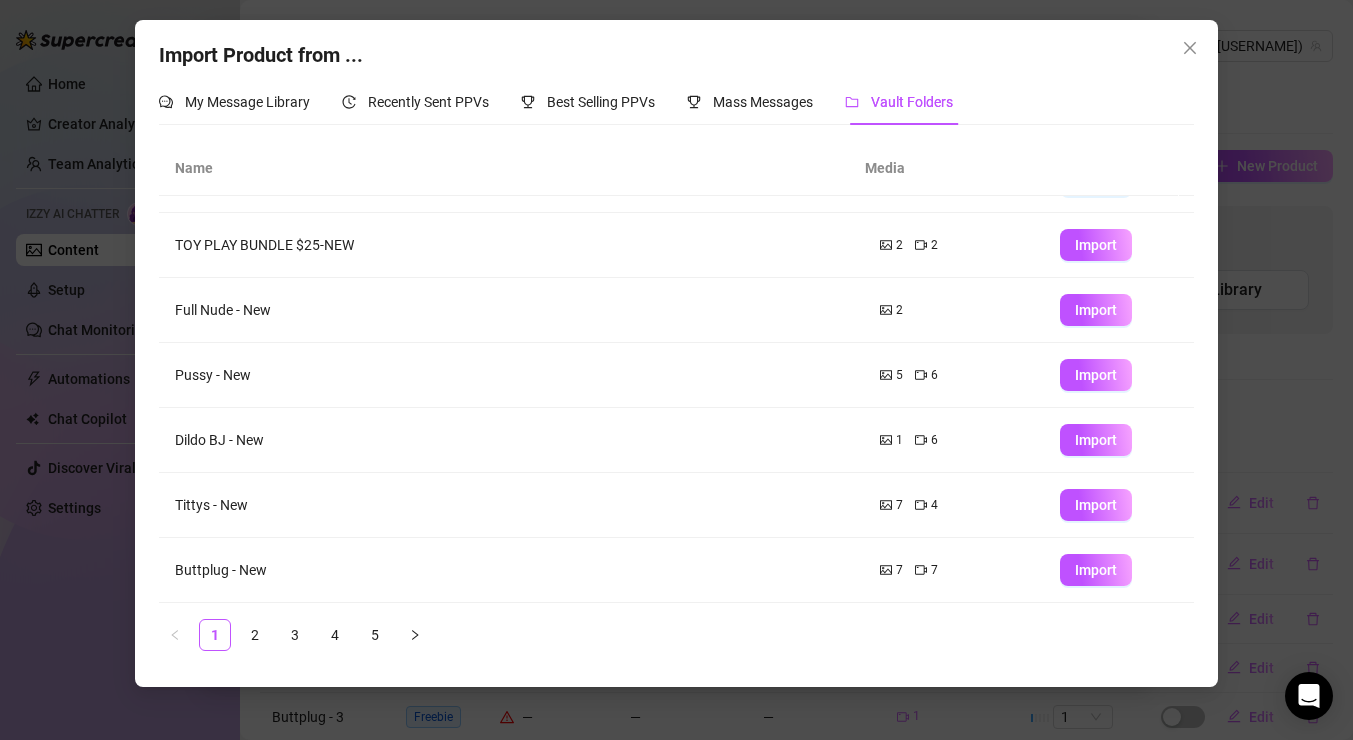 drag, startPoint x: 1075, startPoint y: 432, endPoint x: 1064, endPoint y: 431, distance: 11.045361 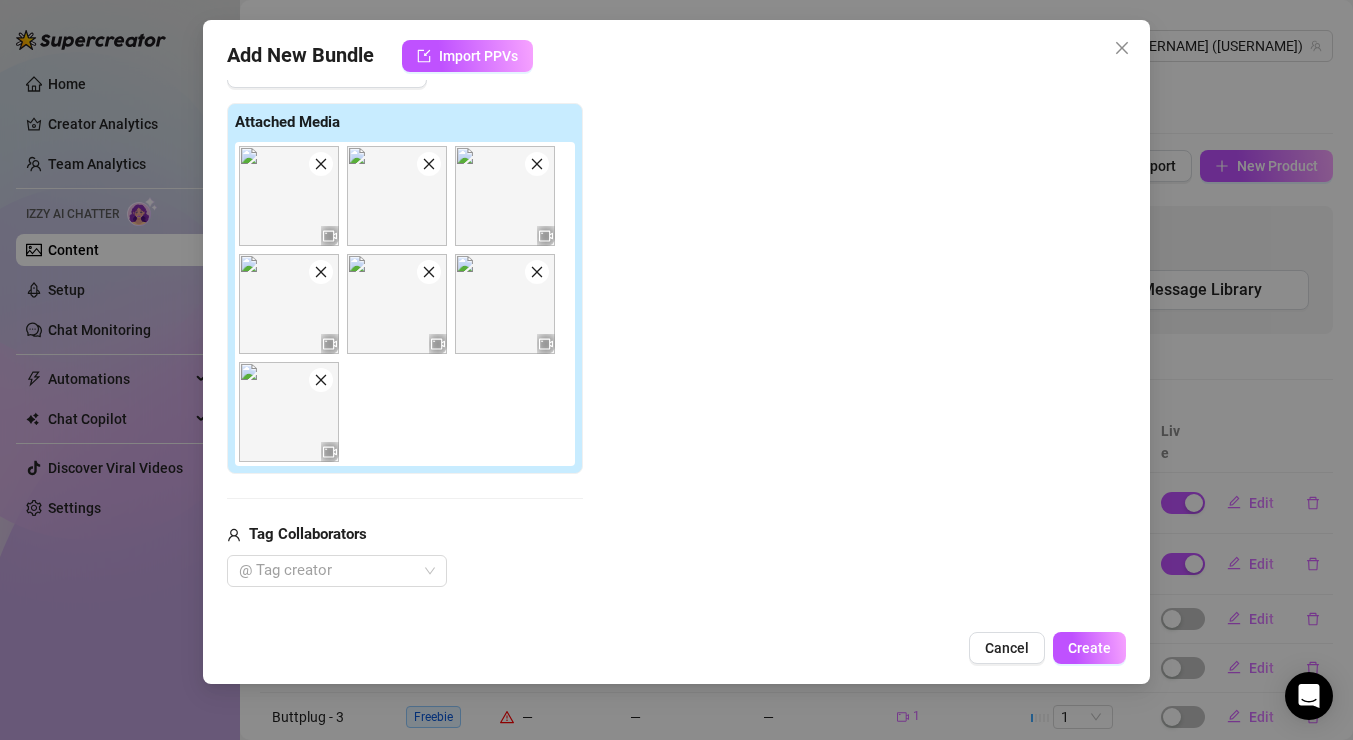 click 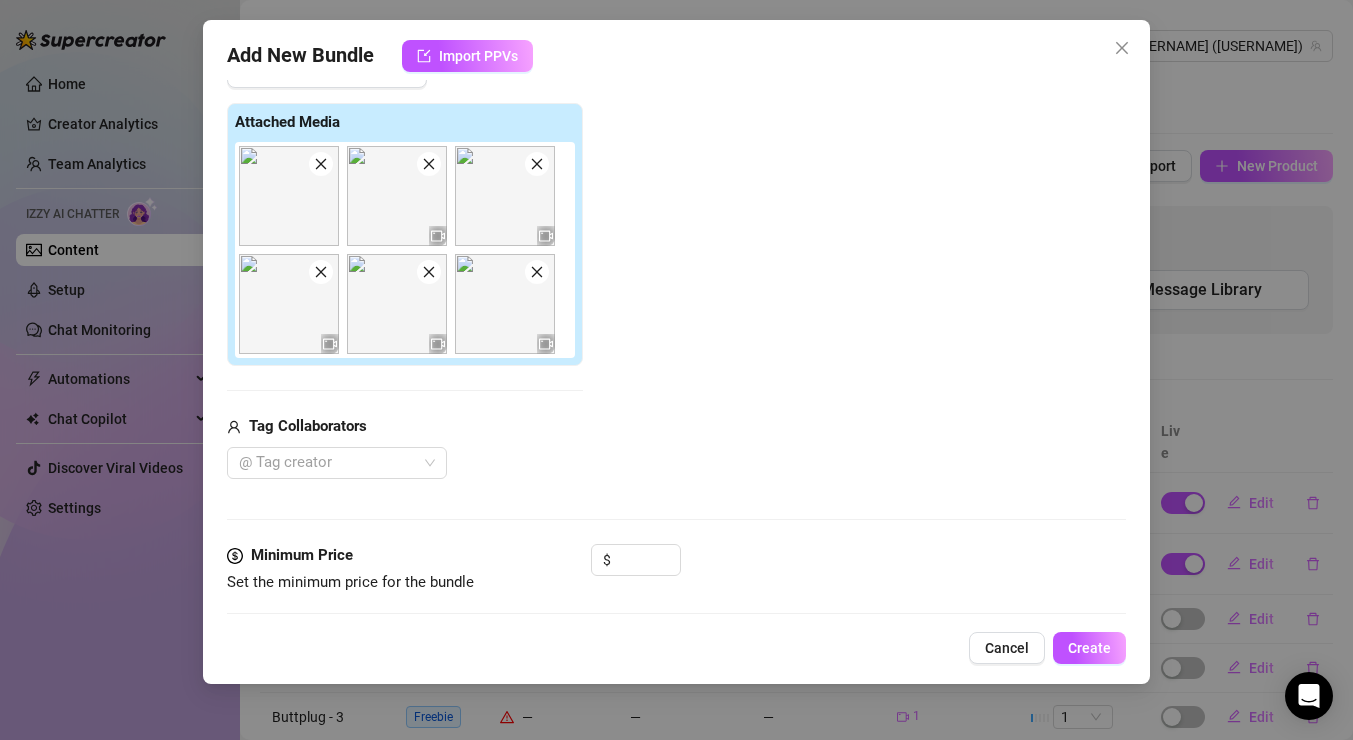 click 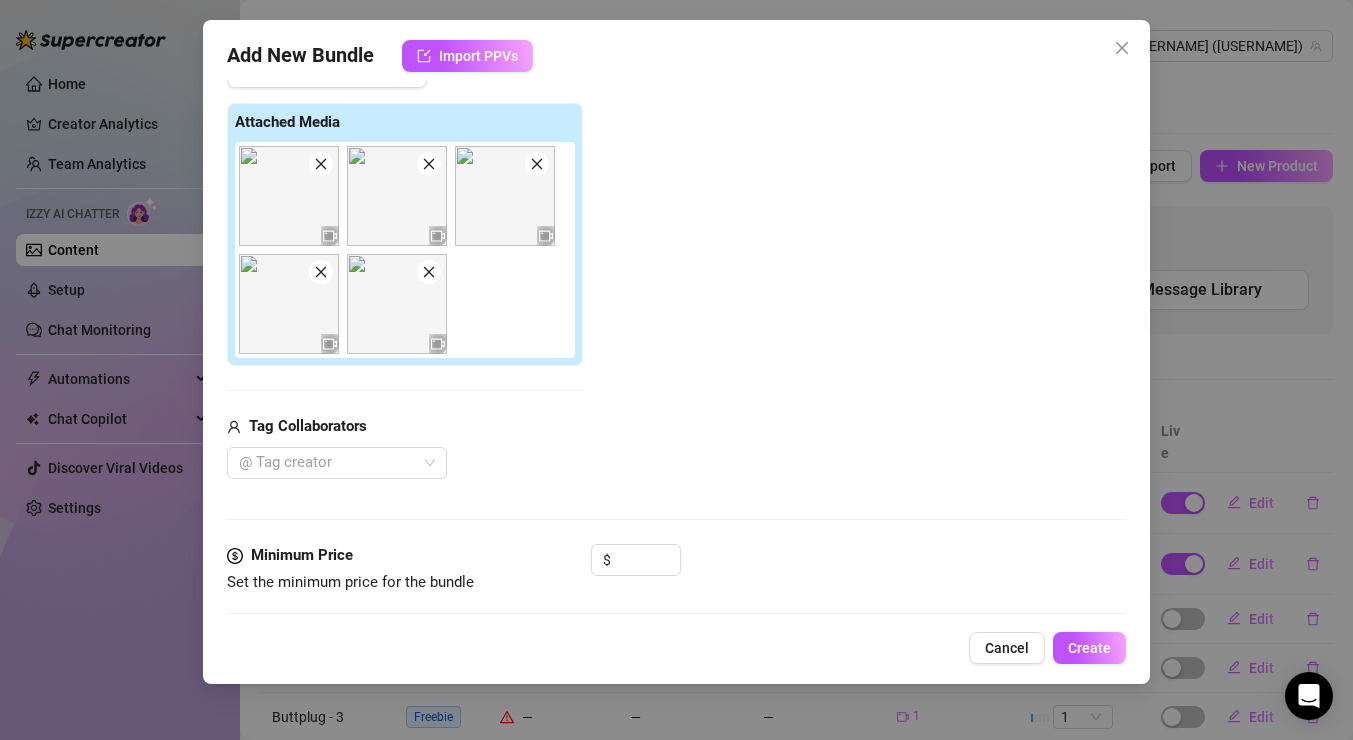 click 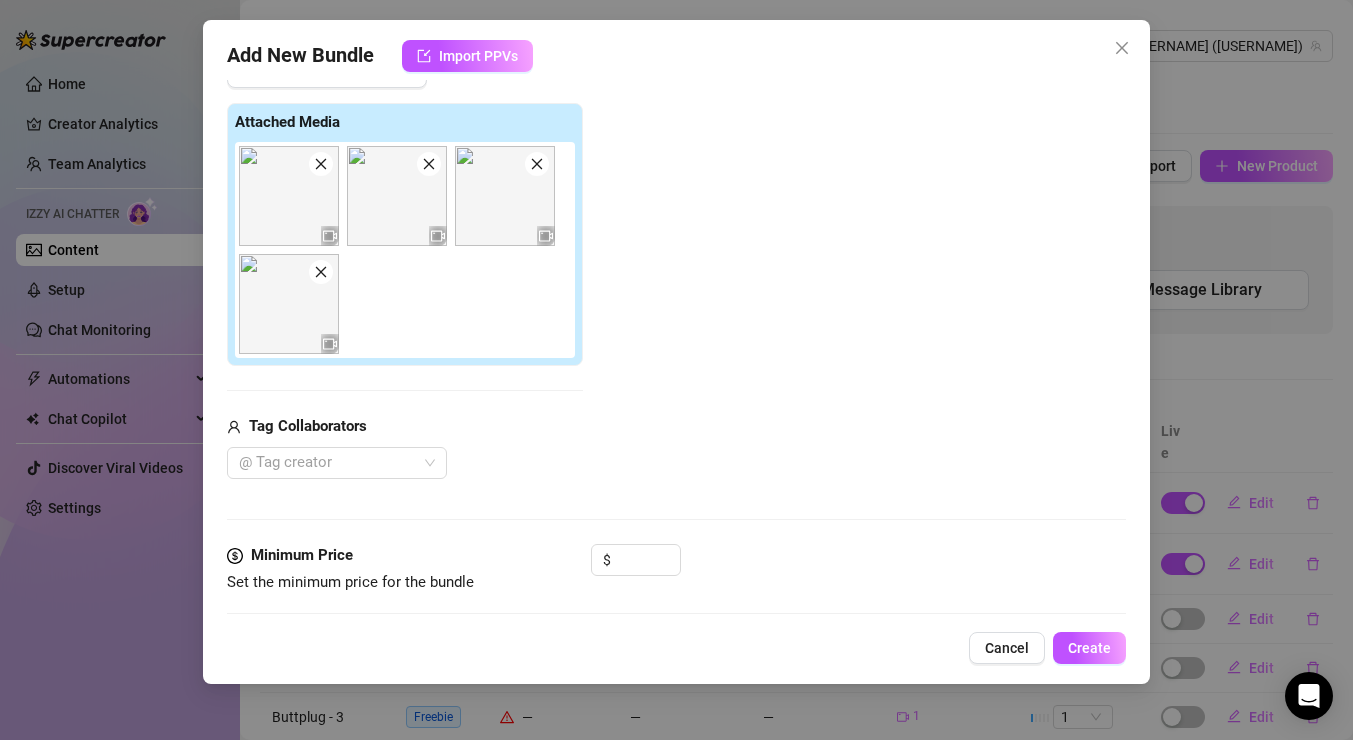 click 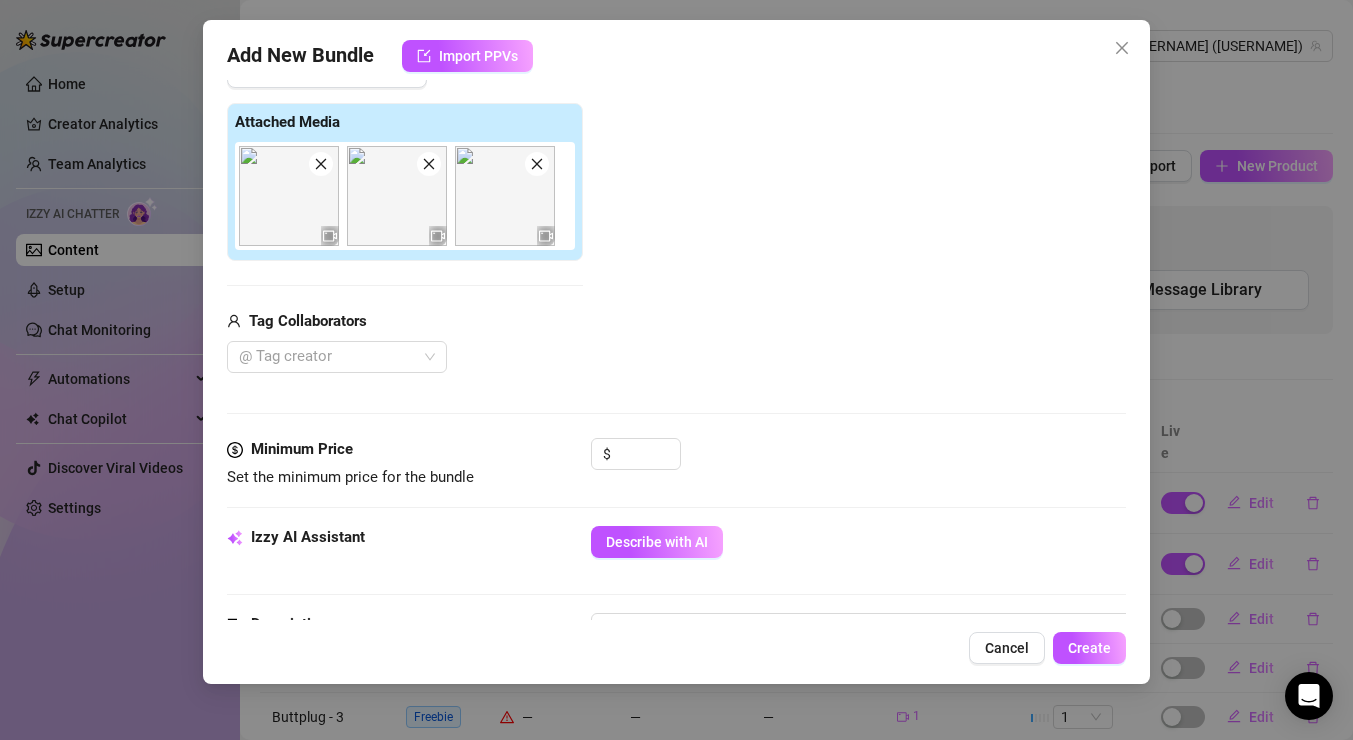 click 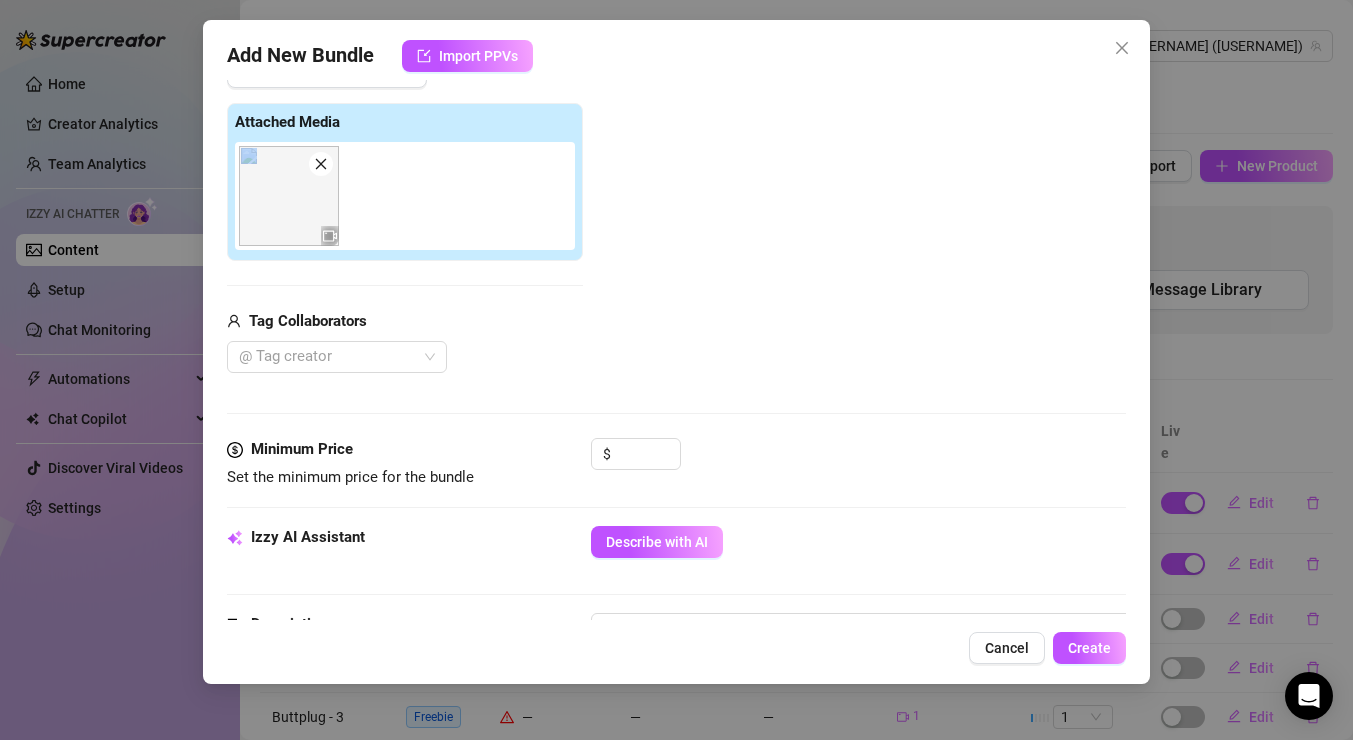 click at bounding box center [409, 196] 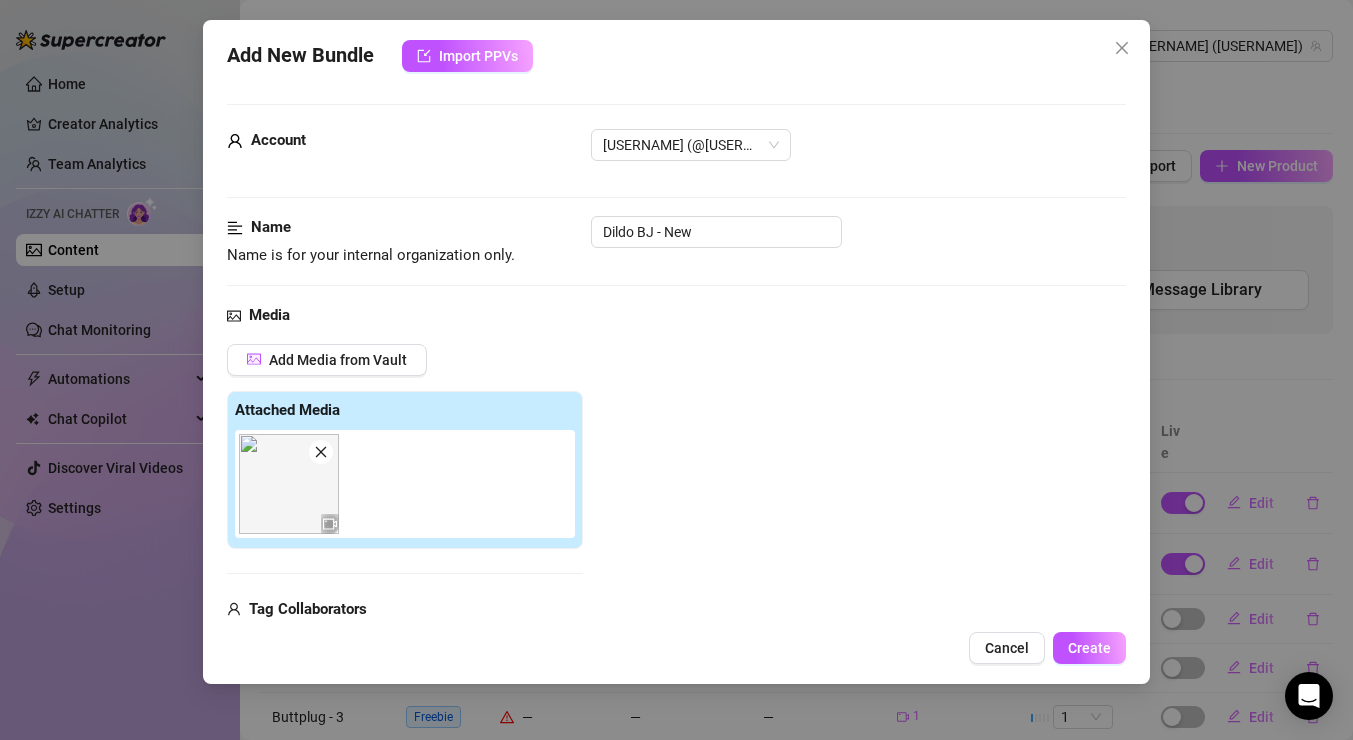 click on "Name Name is for your internal organization only. Dildo BJ - New" at bounding box center (676, 260) 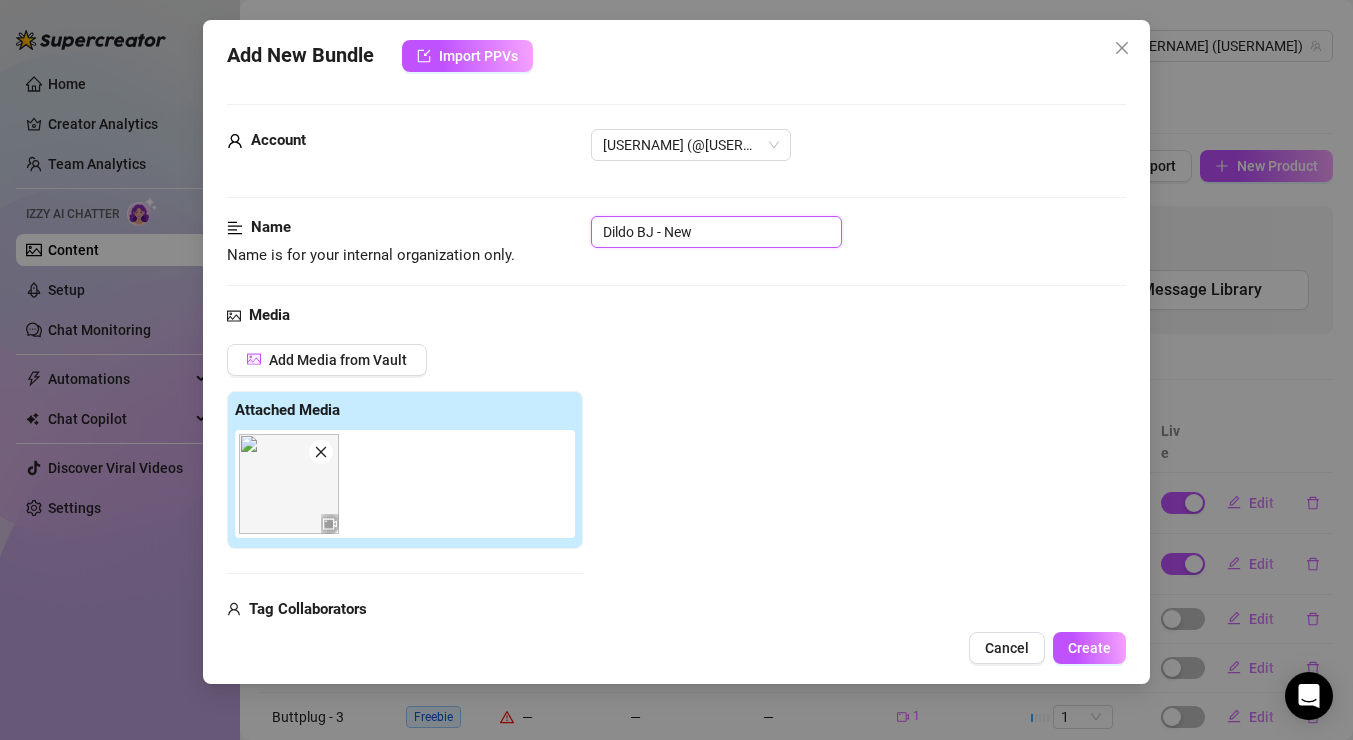 click on "Dildo BJ - New" at bounding box center [716, 232] 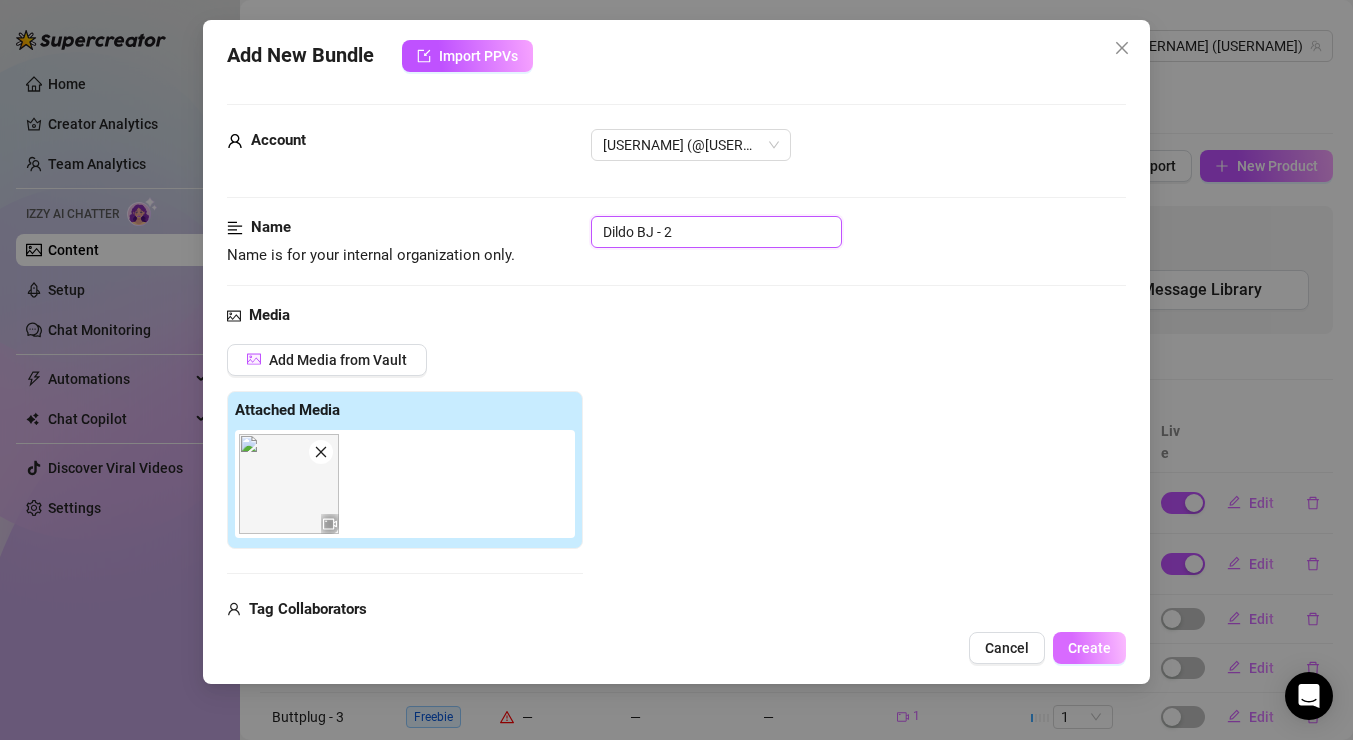type on "Dildo BJ - 2" 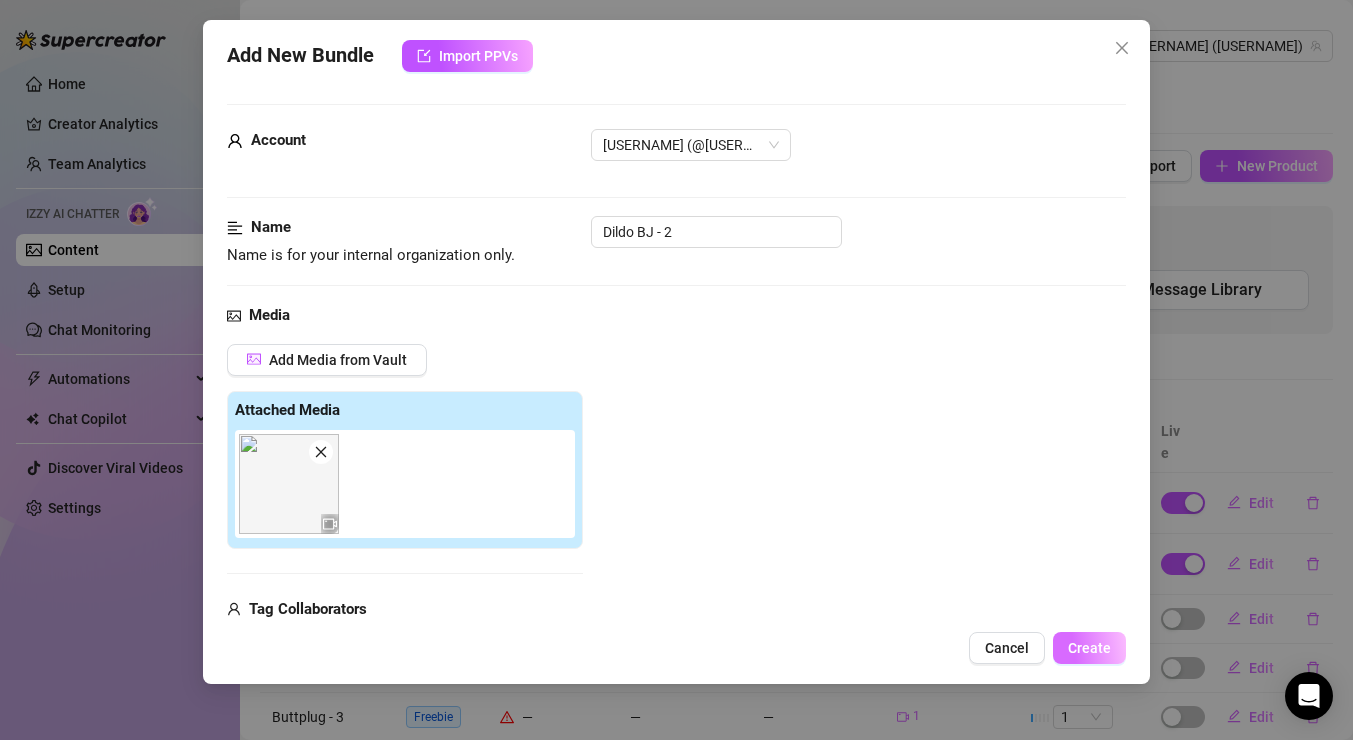 click on "Create" at bounding box center (1089, 648) 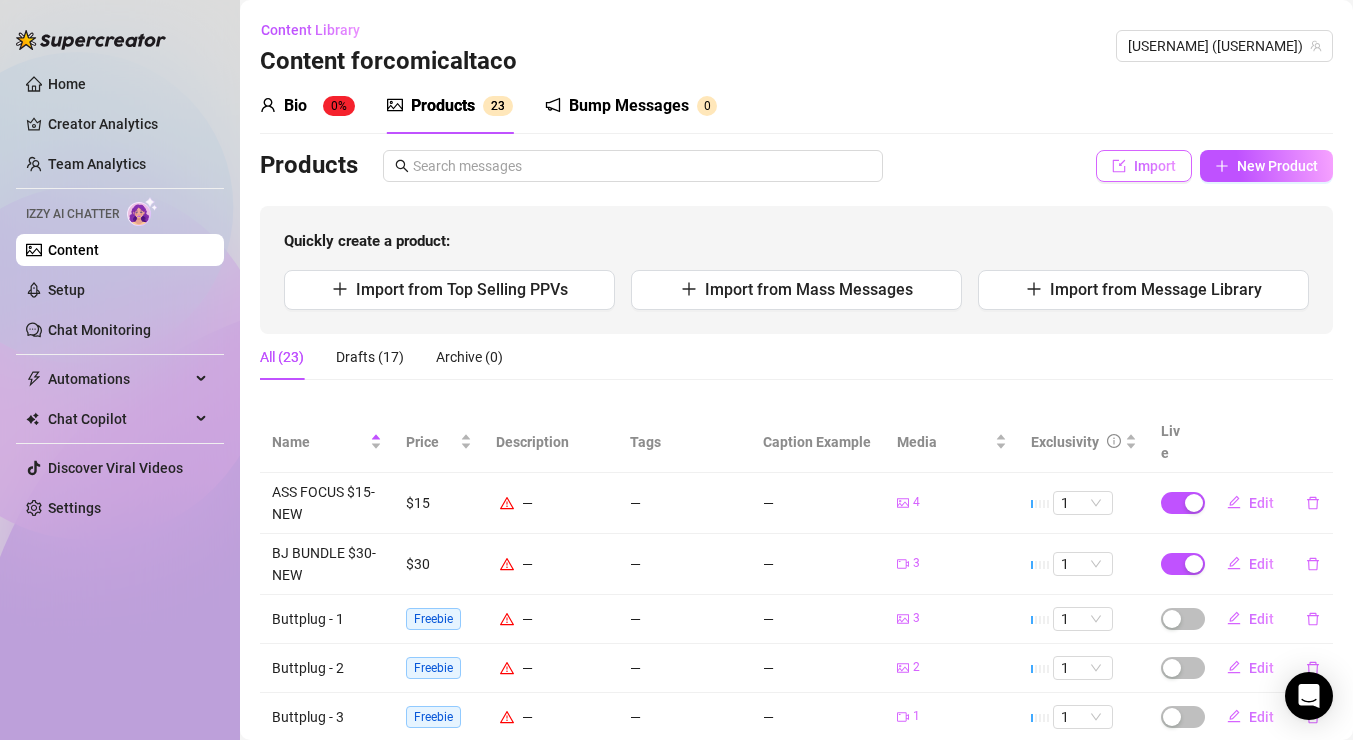 click on "Import" at bounding box center [1155, 166] 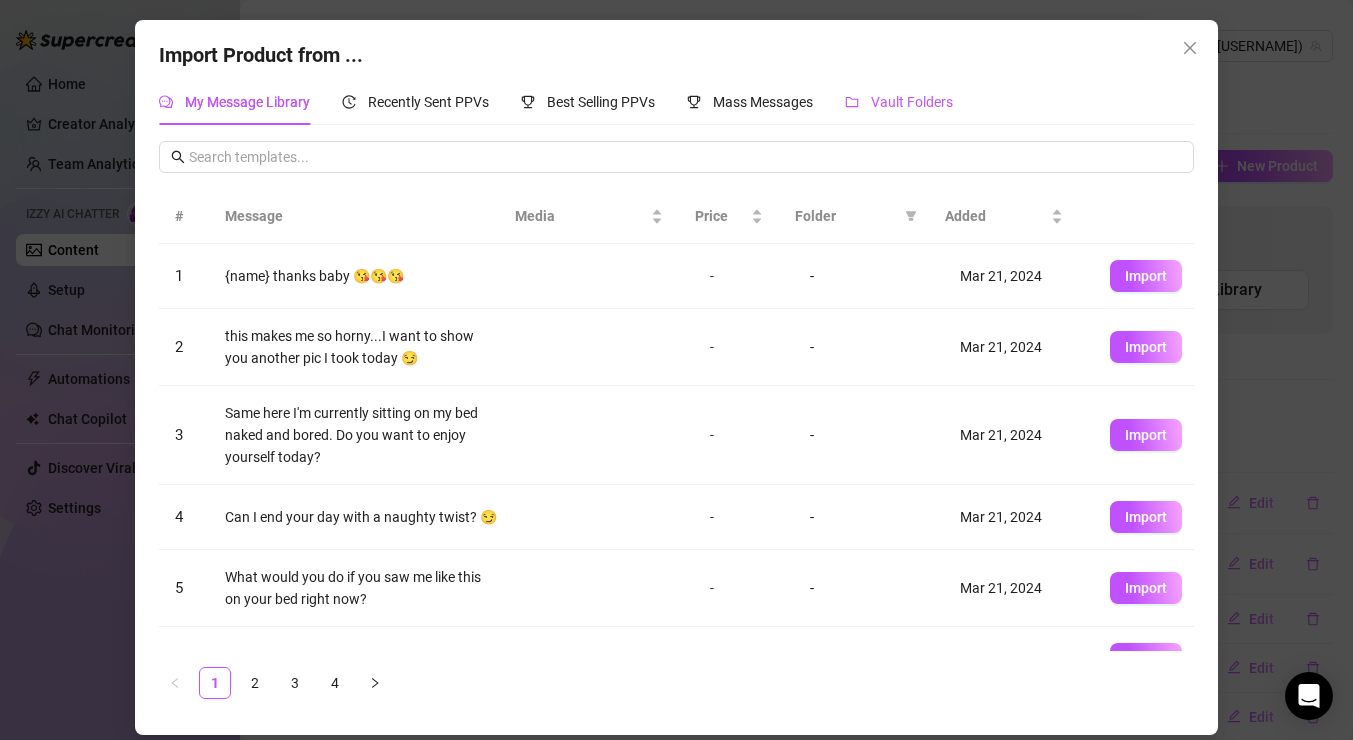 click on "Vault Folders" at bounding box center [912, 102] 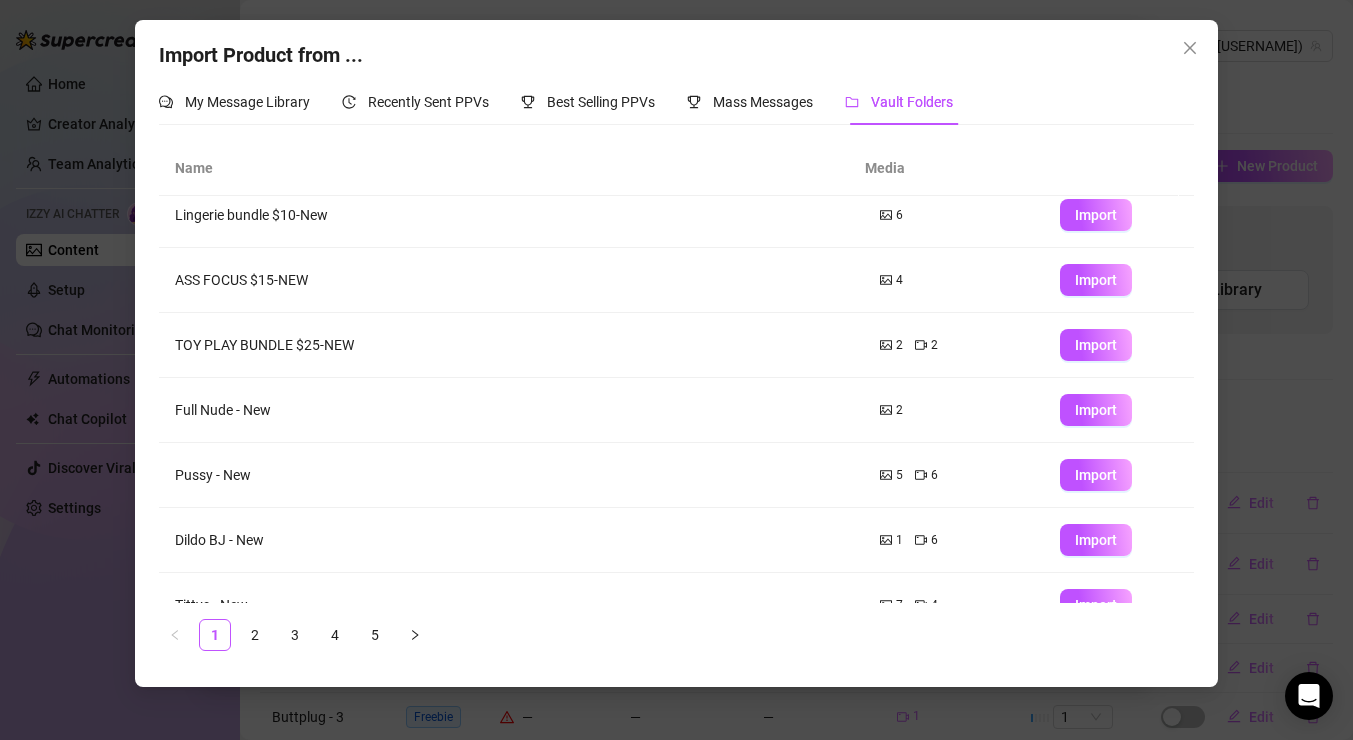 scroll, scrollTop: 147, scrollLeft: 0, axis: vertical 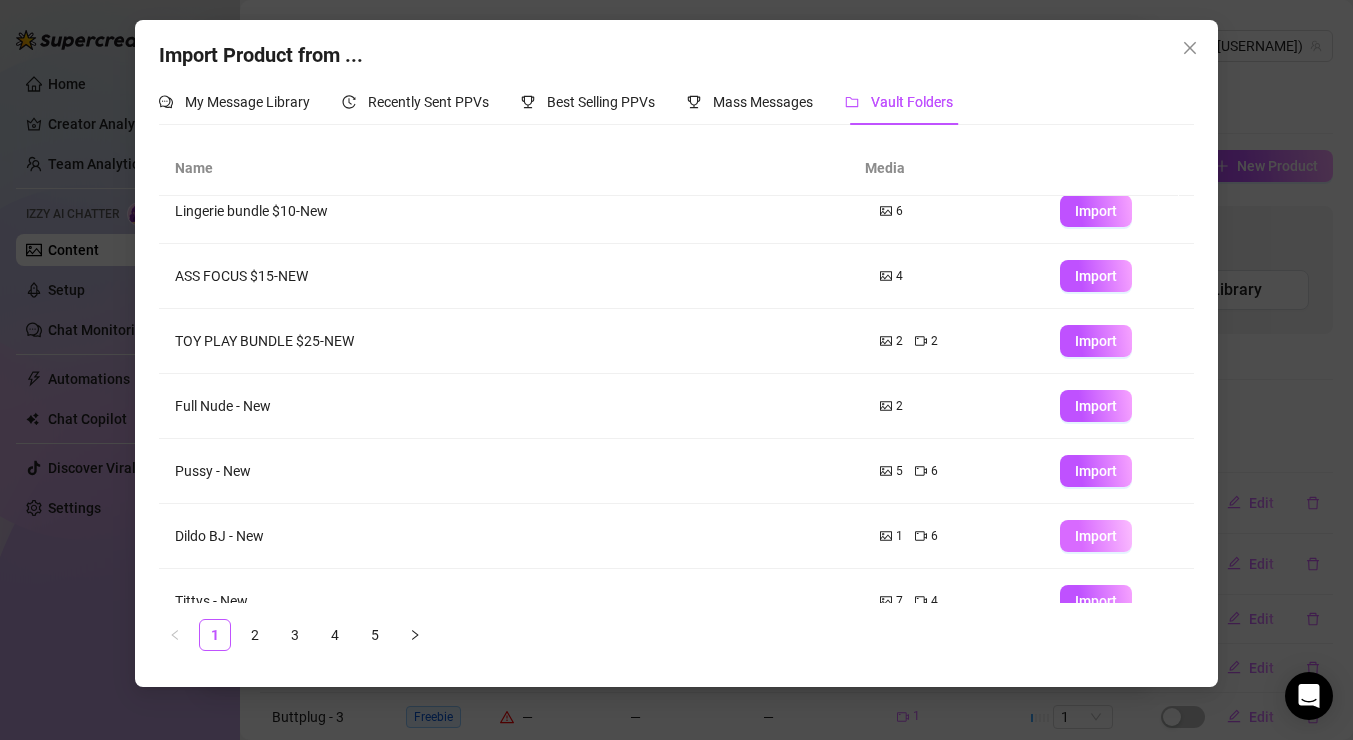 click on "Import" at bounding box center (1096, 536) 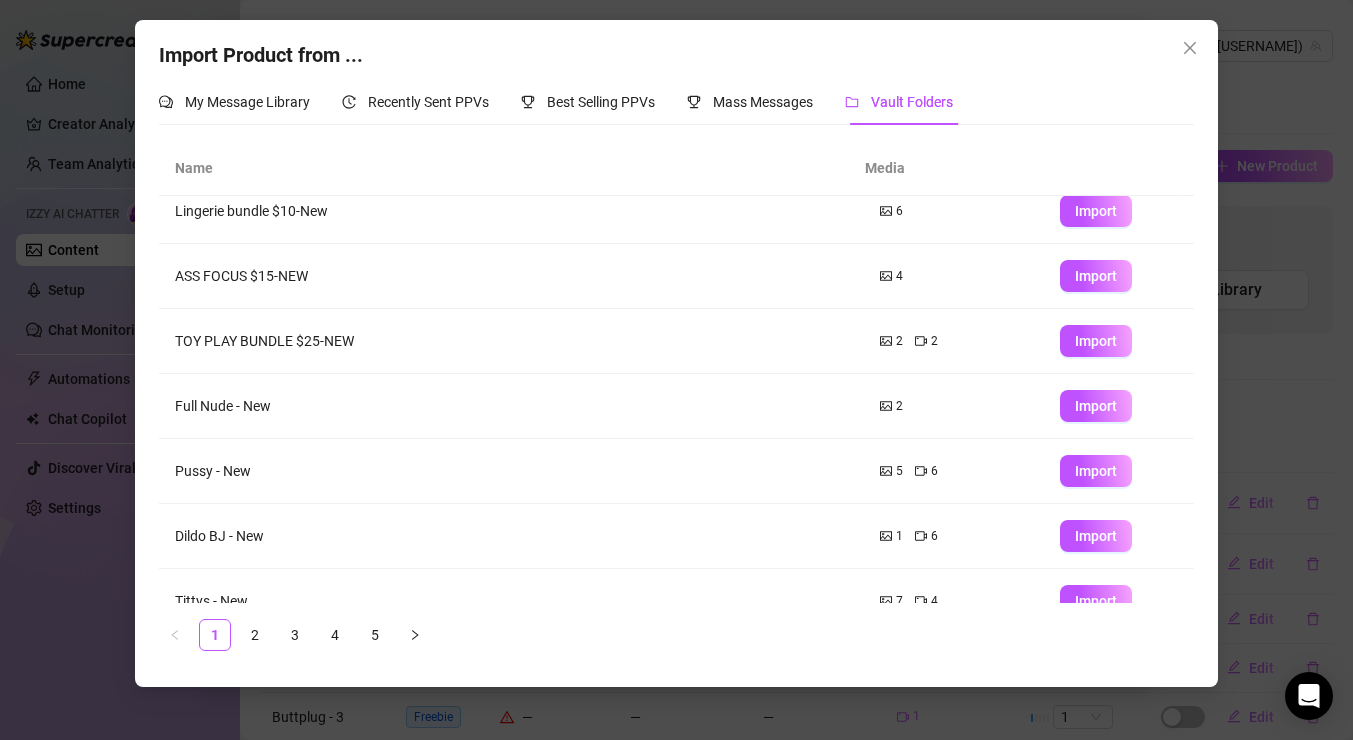 type on "Type your message here..." 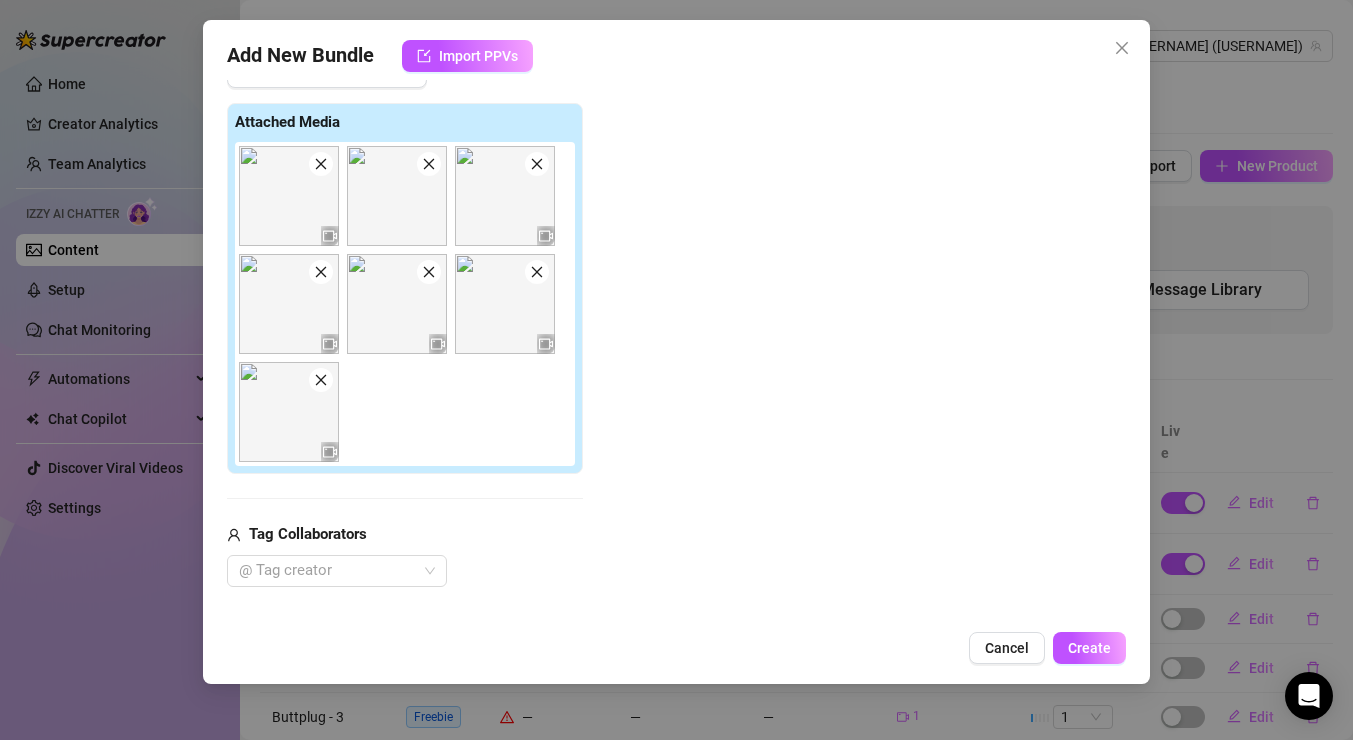 click at bounding box center (321, 164) 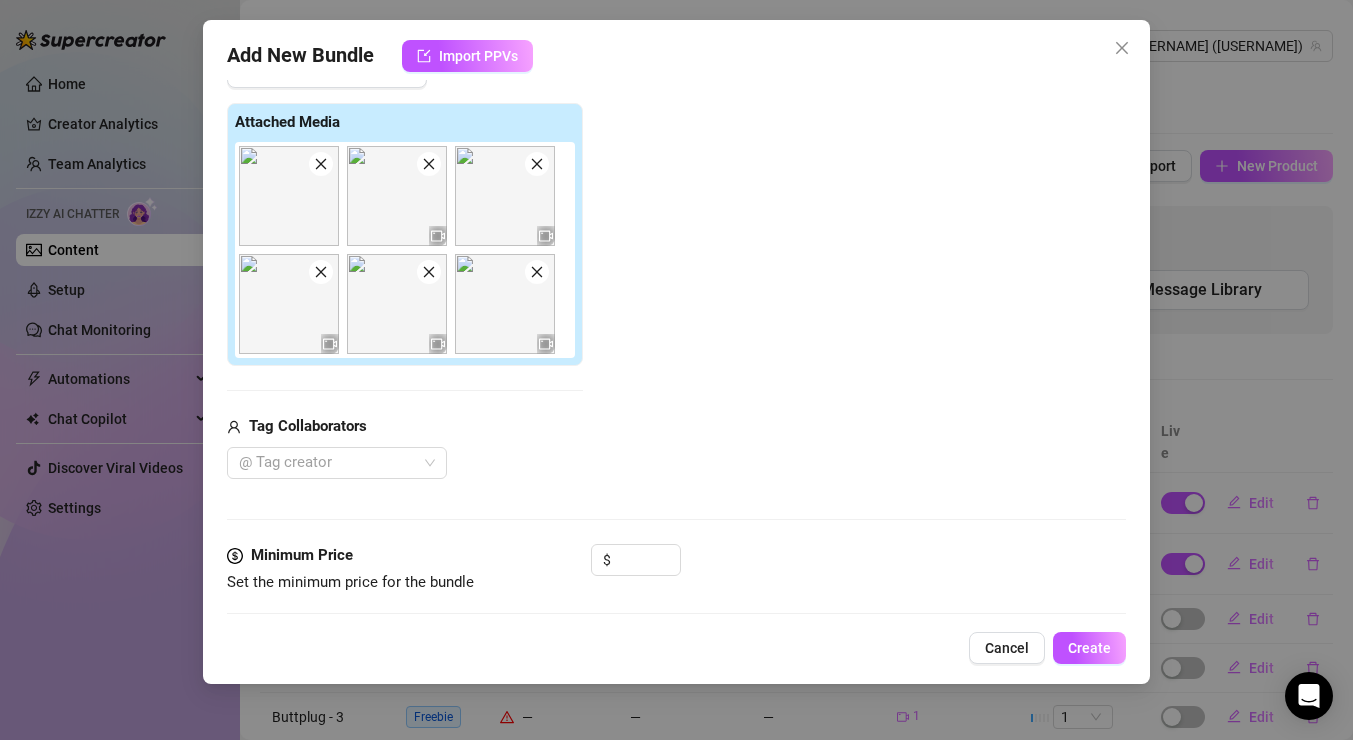 click 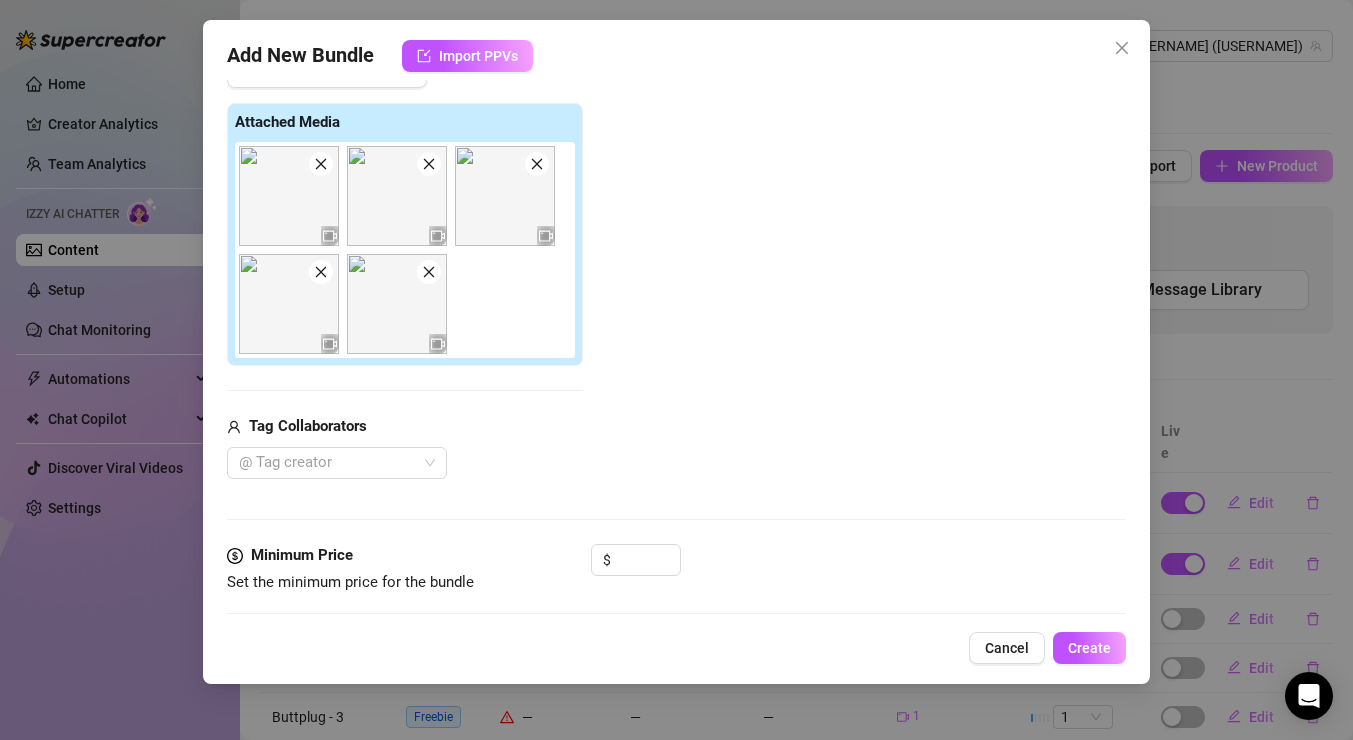 click 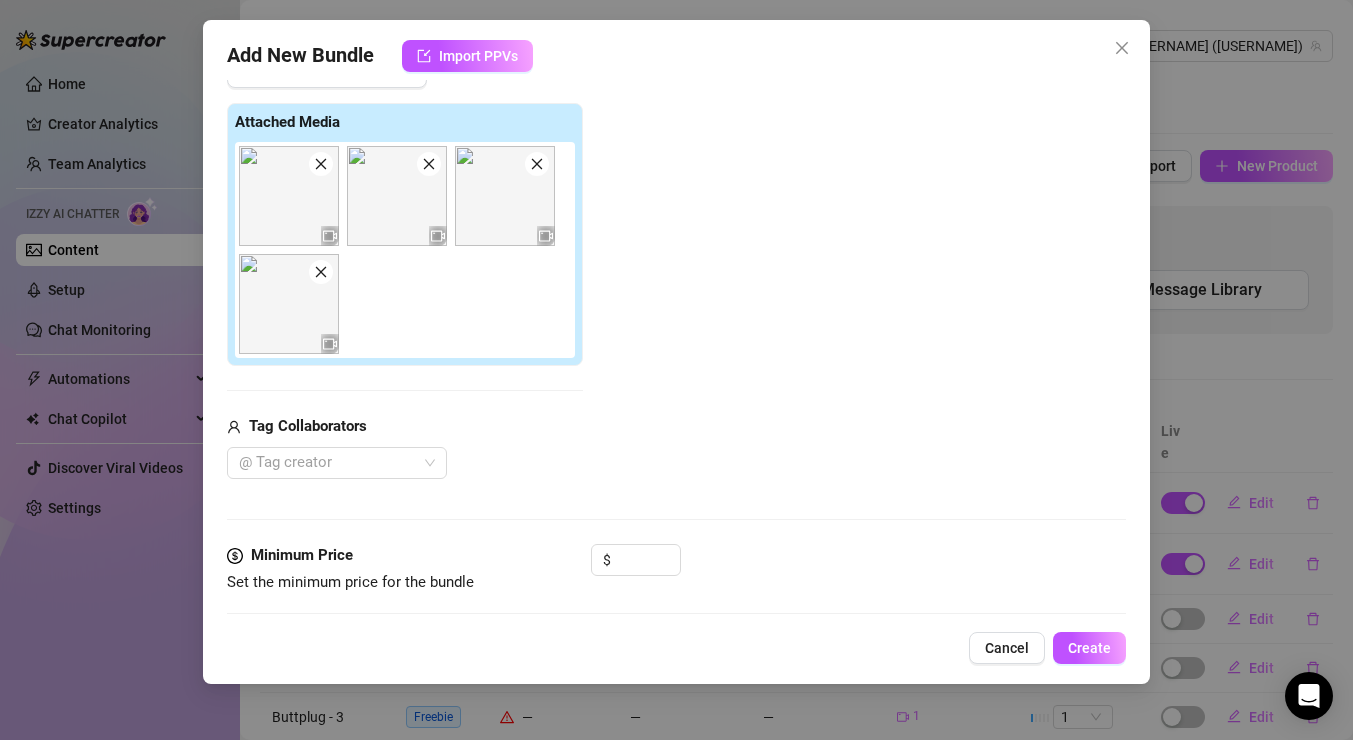 click 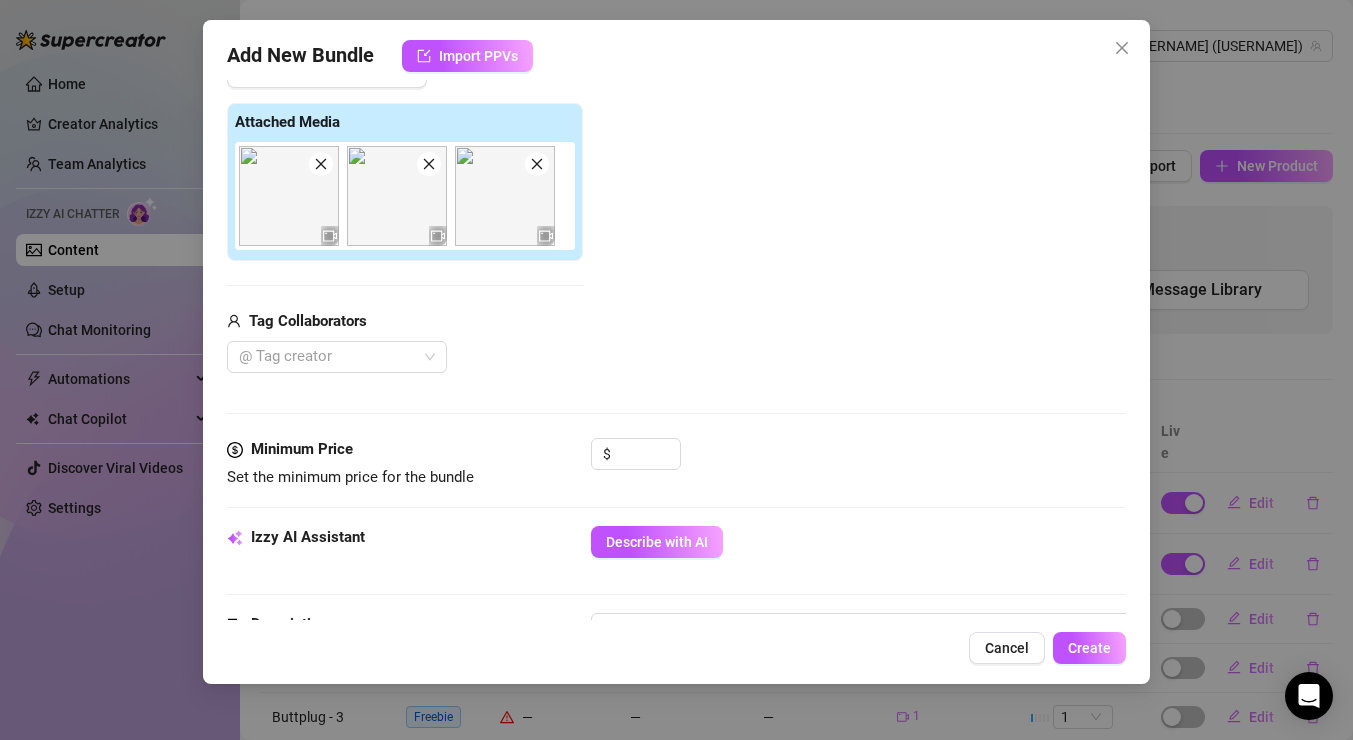click 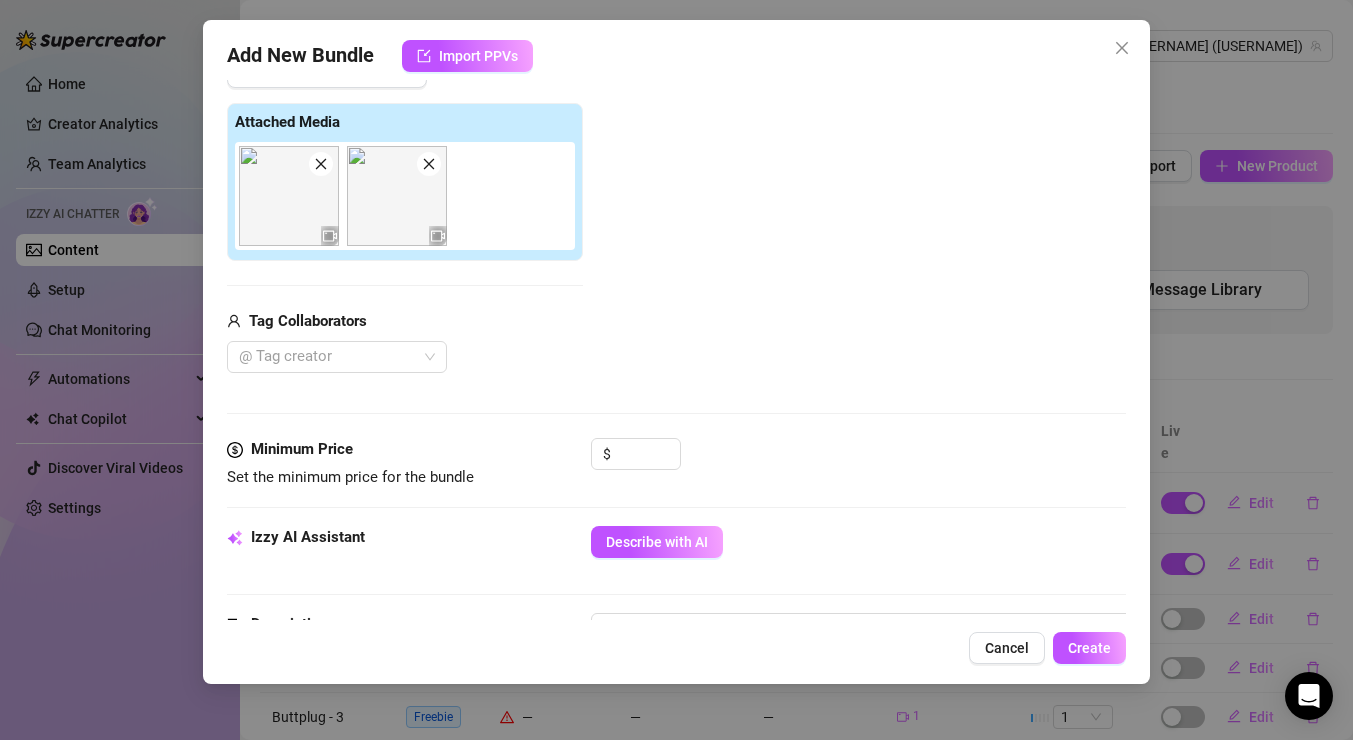 click 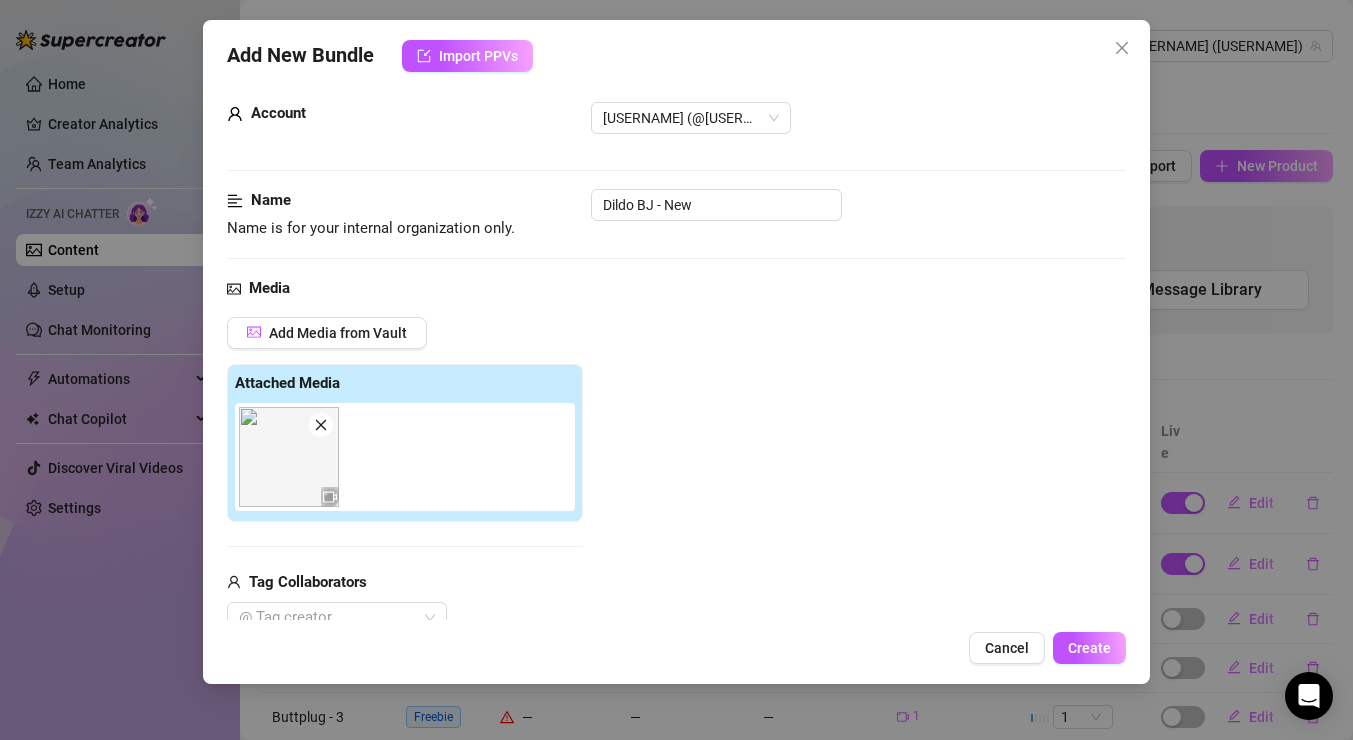 scroll, scrollTop: 0, scrollLeft: 0, axis: both 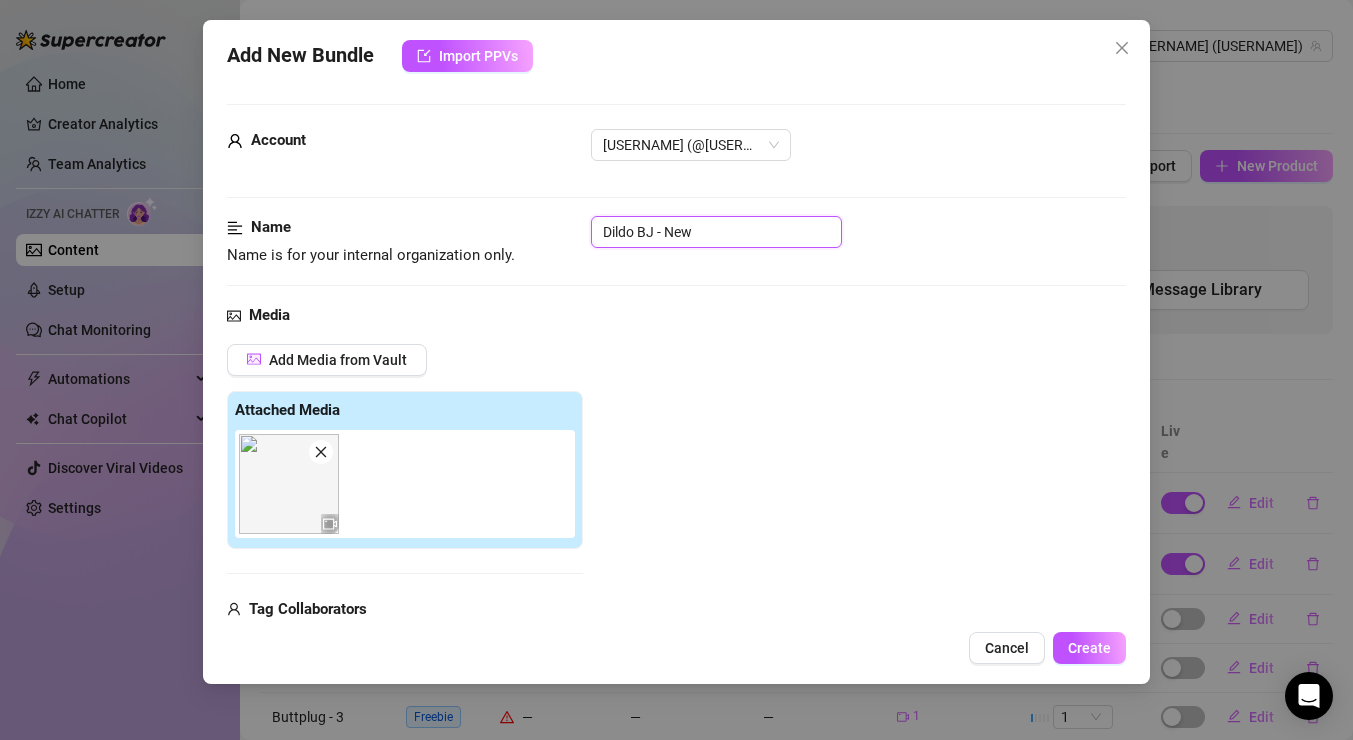 click on "Dildo BJ - New" at bounding box center [716, 232] 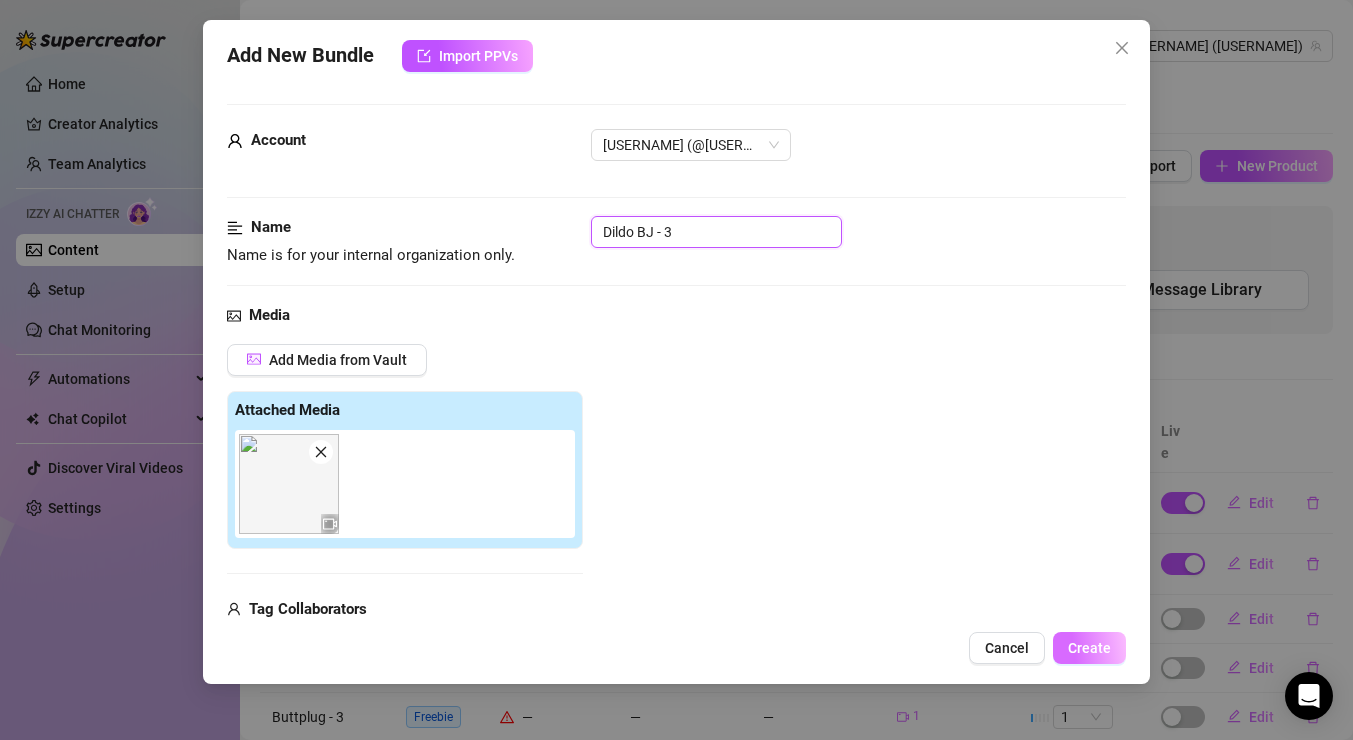 type on "Dildo BJ - 3" 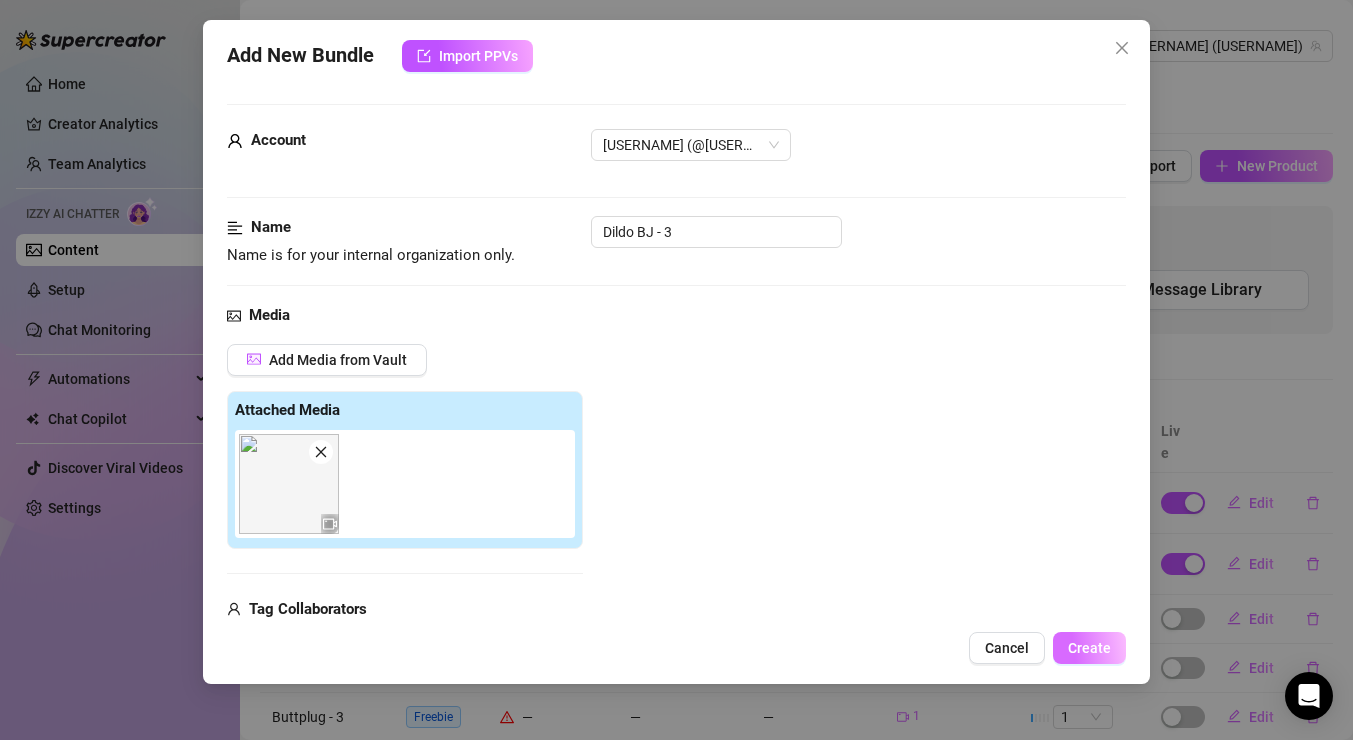 click on "Create" at bounding box center [1089, 648] 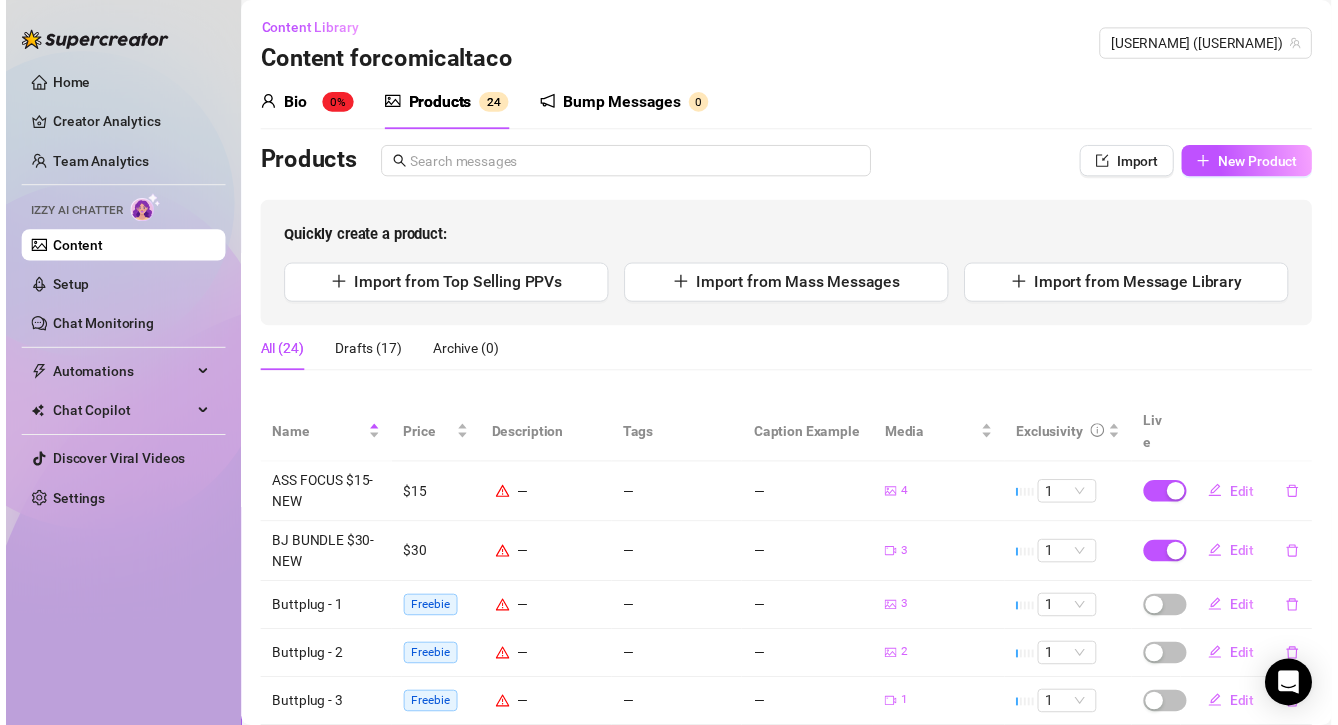 scroll, scrollTop: 165, scrollLeft: 0, axis: vertical 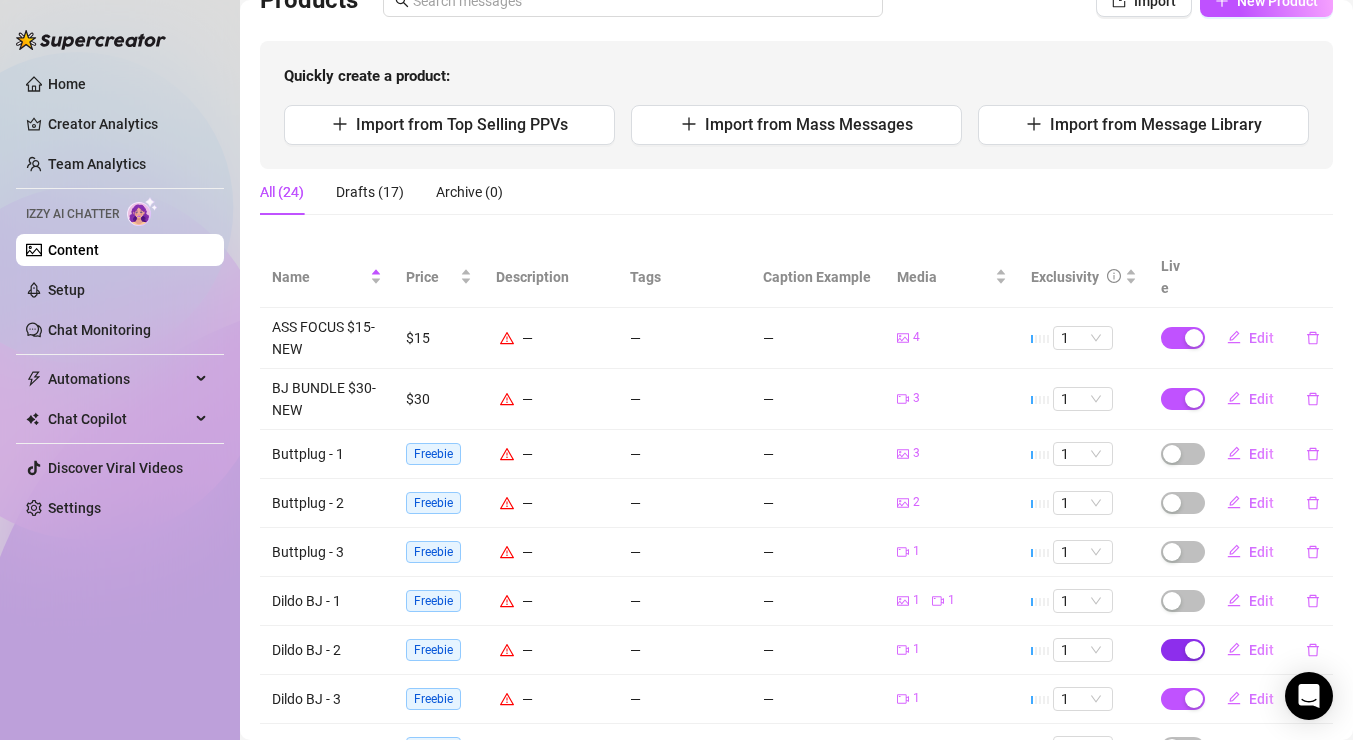 click at bounding box center (1194, 650) 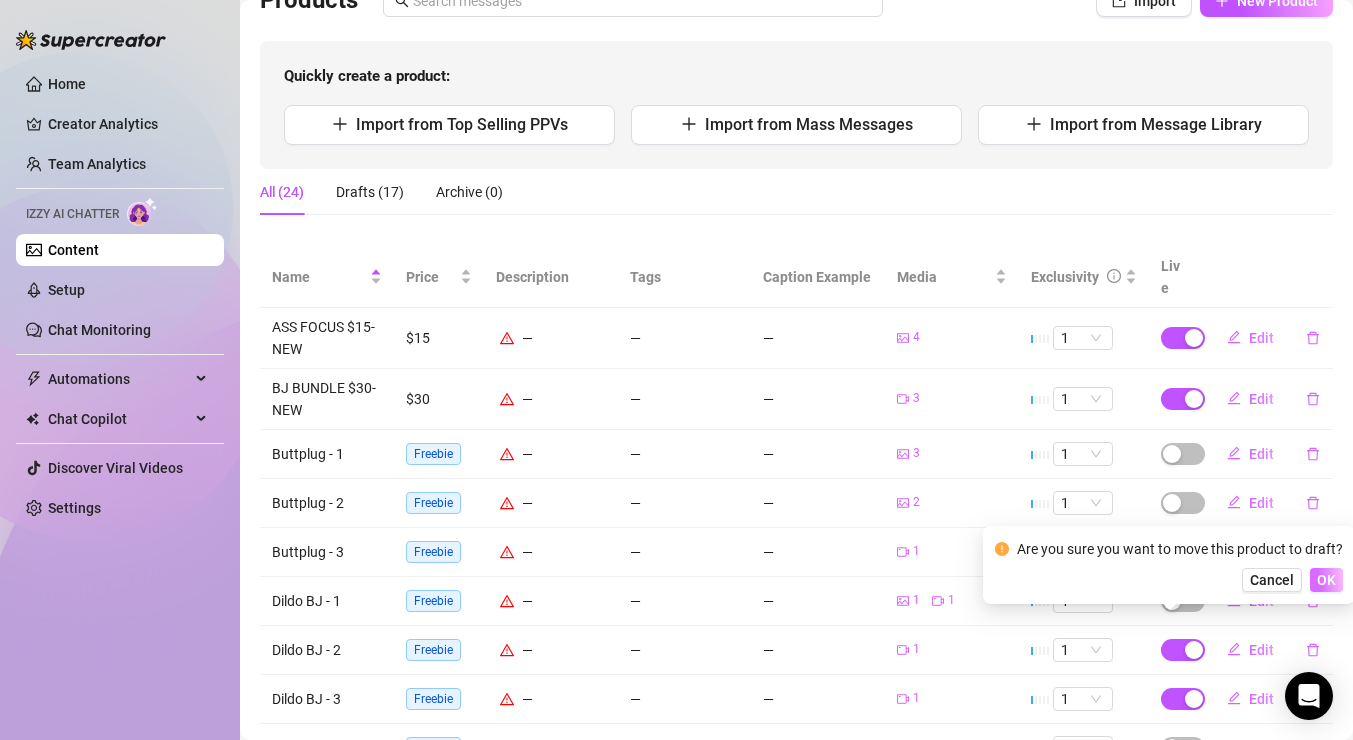 click on "OK" at bounding box center [1326, 580] 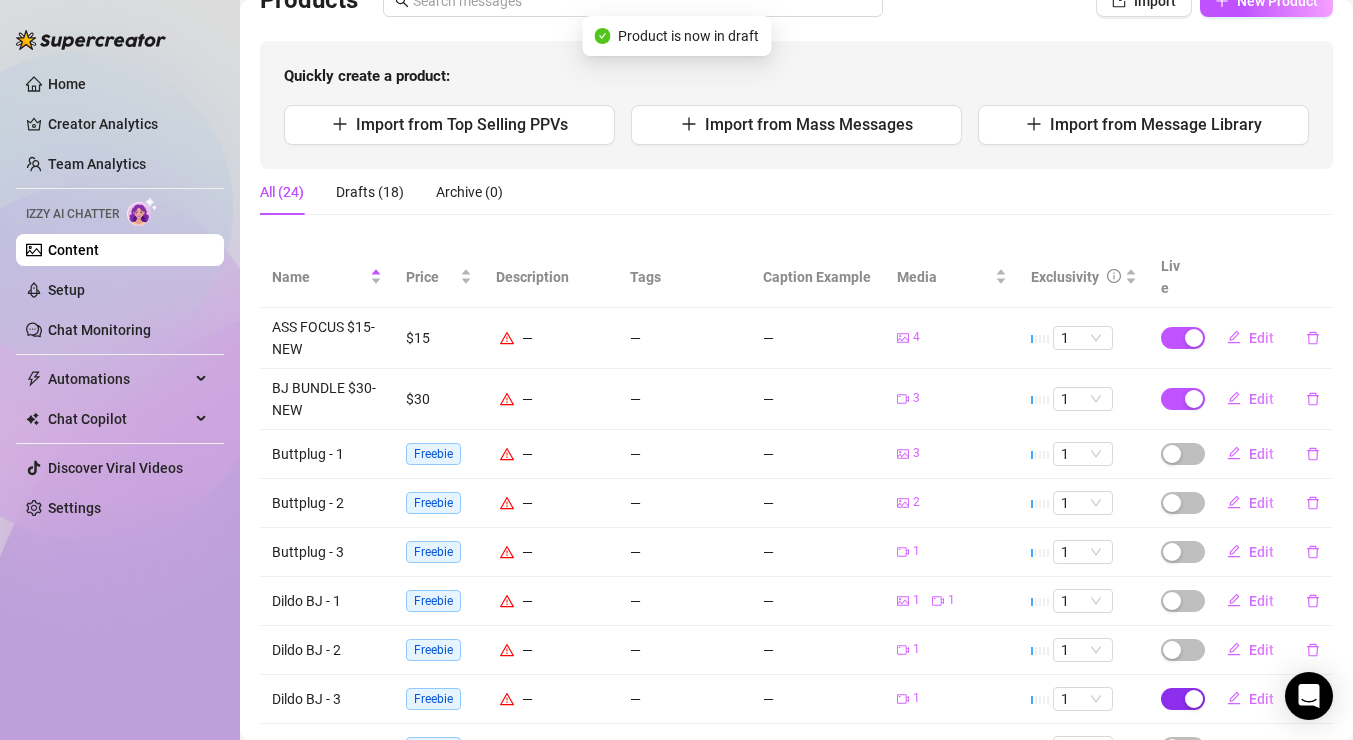 click at bounding box center [1183, 699] 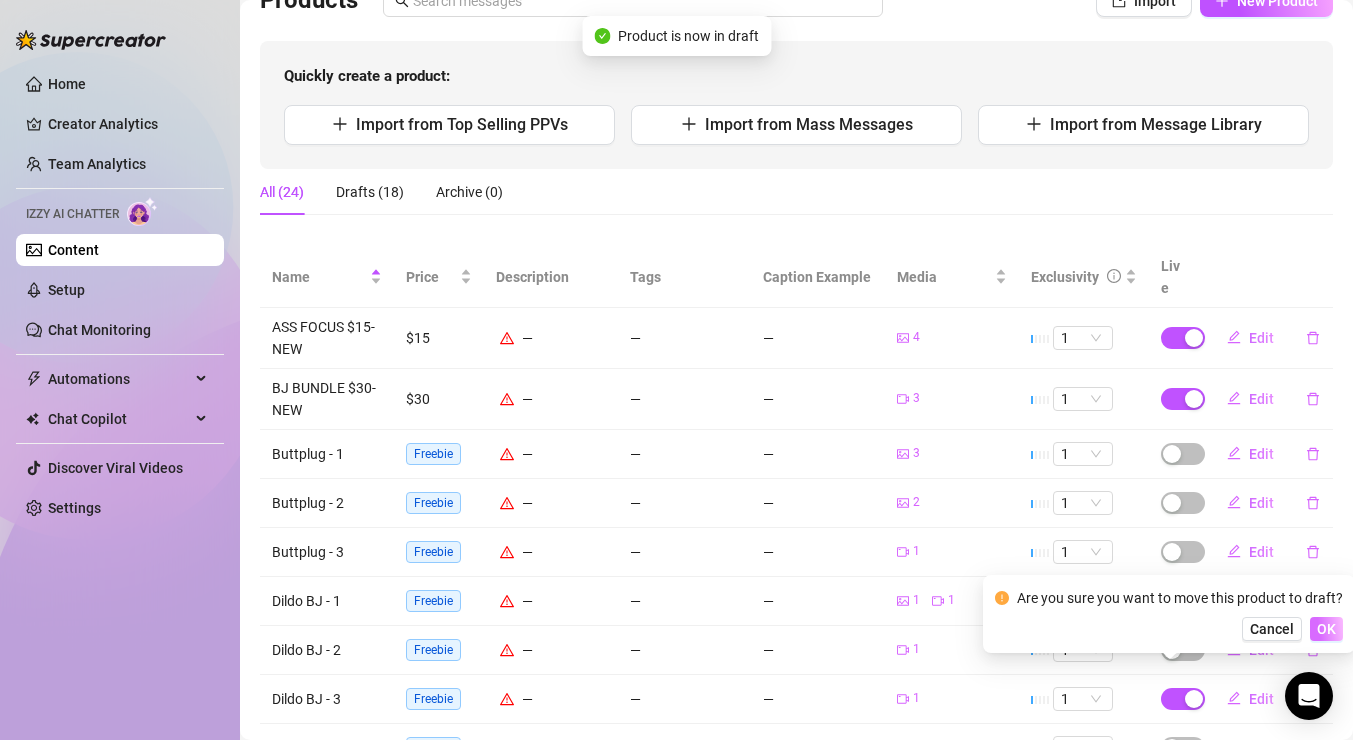 click on "OK" at bounding box center [1326, 629] 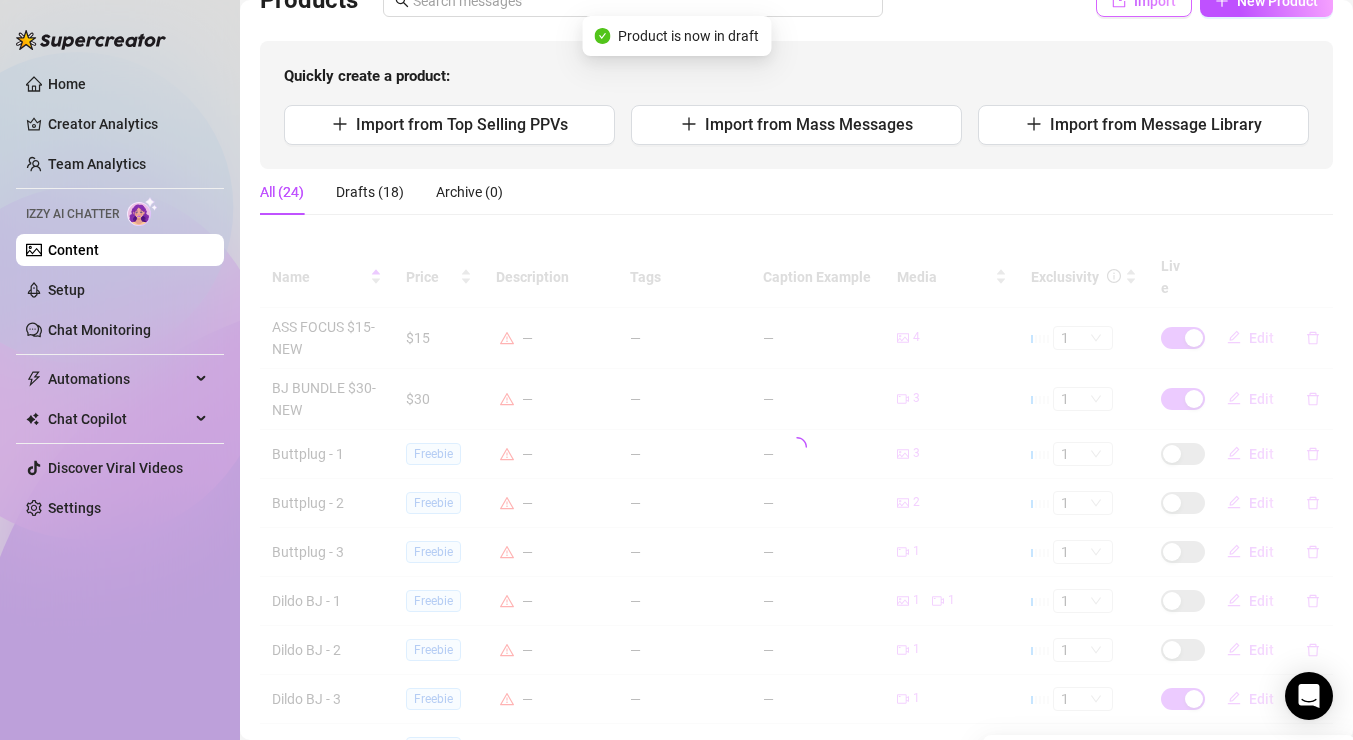 scroll, scrollTop: 0, scrollLeft: 0, axis: both 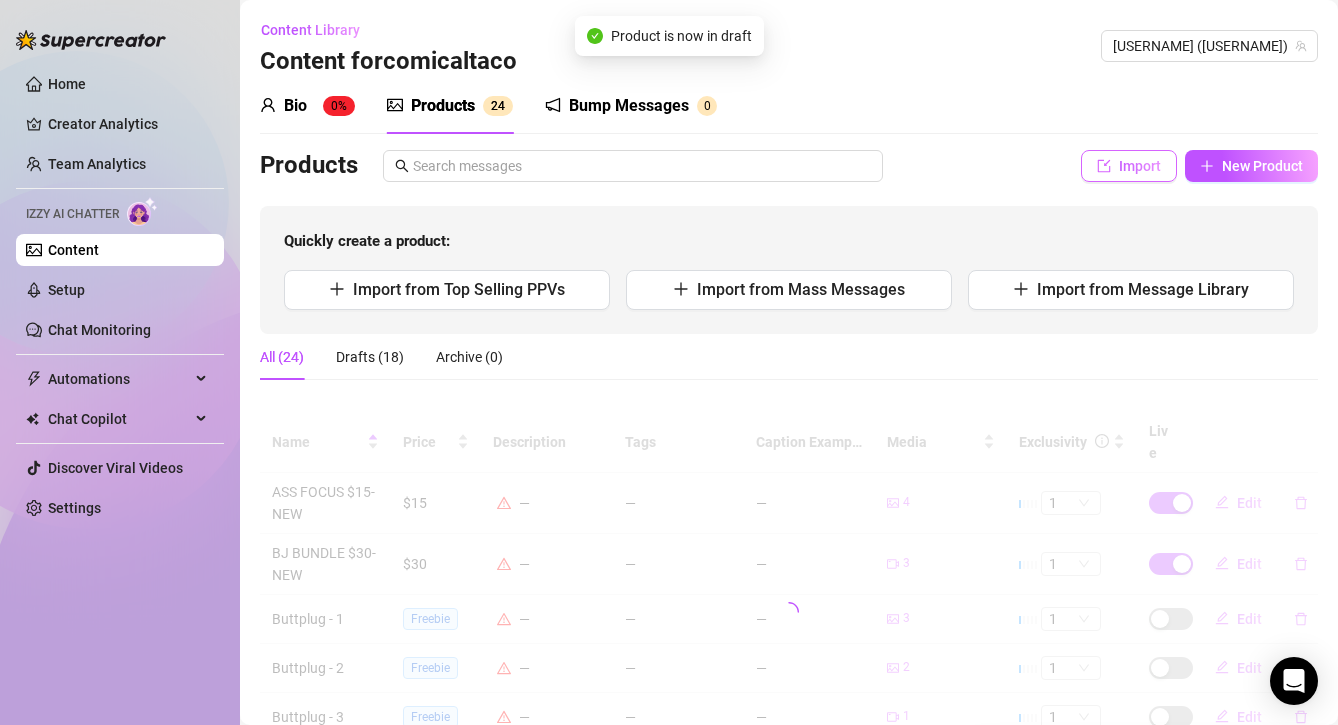 click on "Import" at bounding box center (1140, 166) 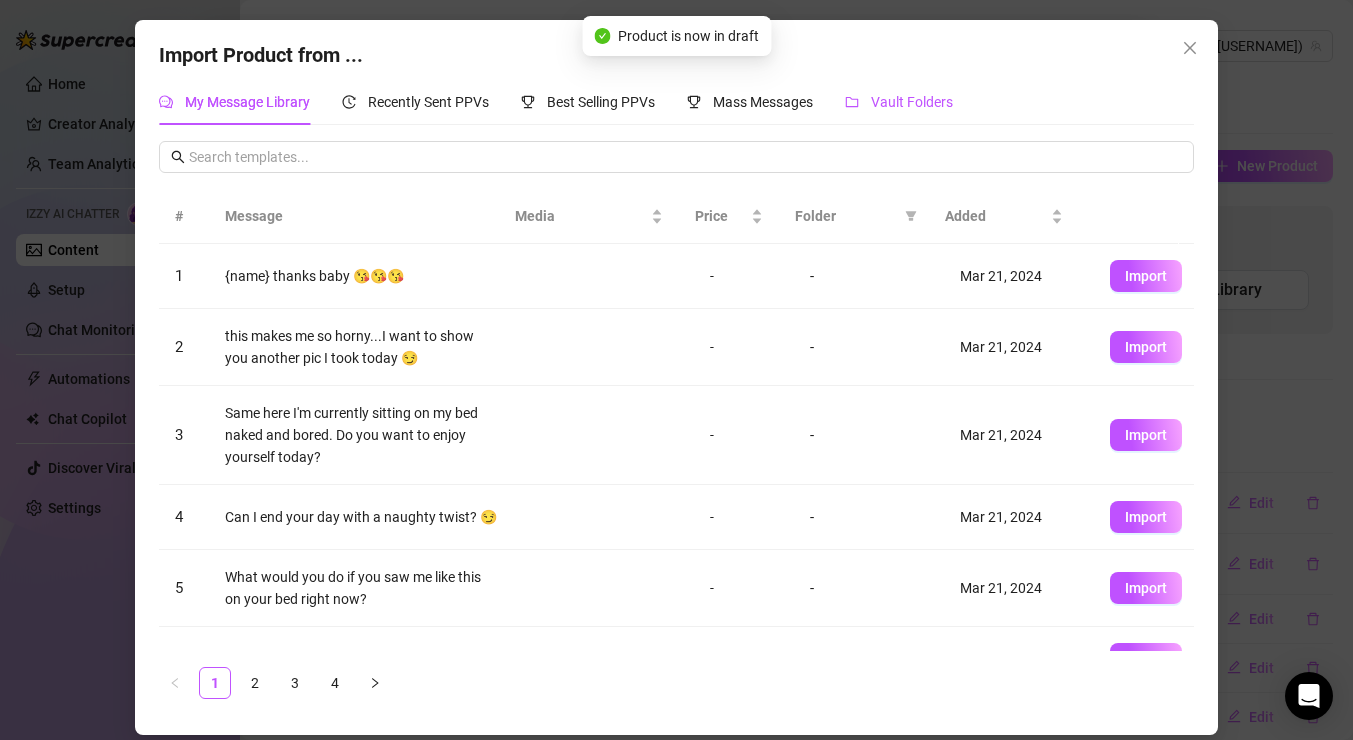 click on "Vault Folders" at bounding box center [912, 102] 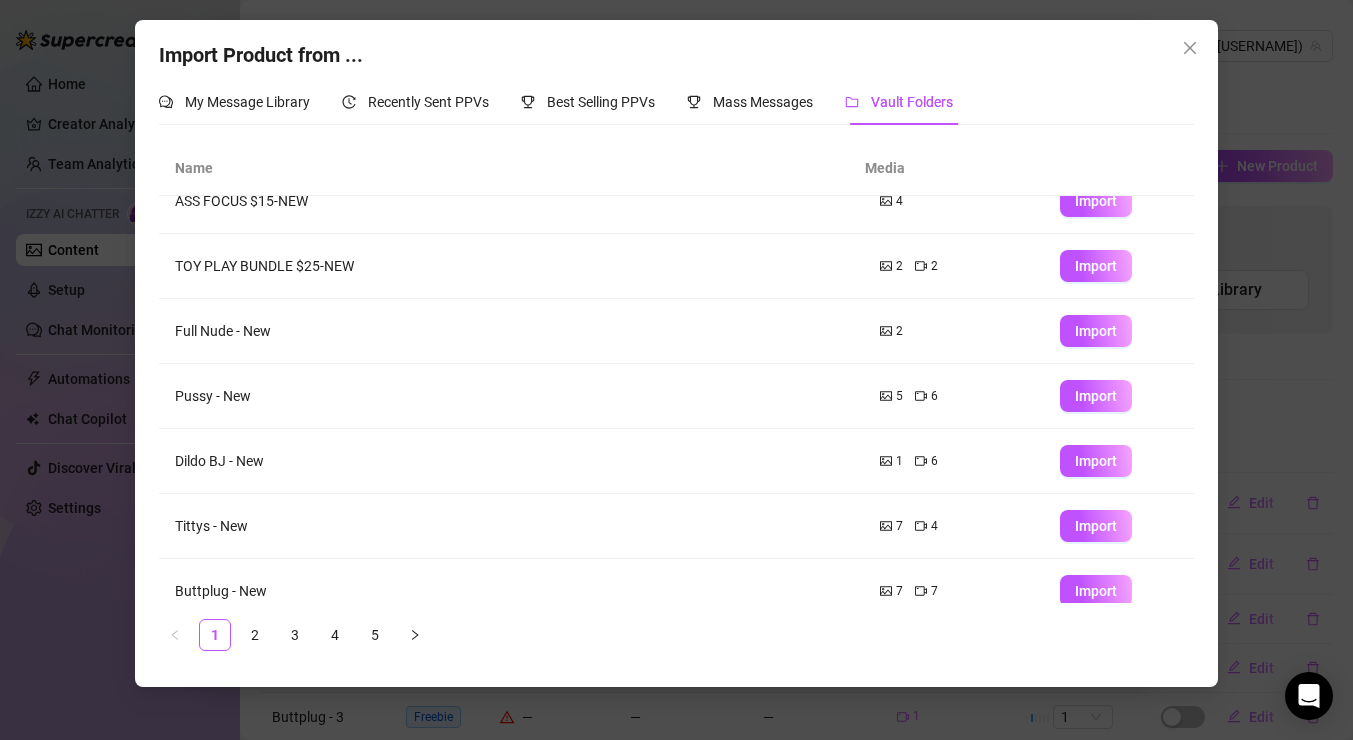 scroll, scrollTop: 243, scrollLeft: 0, axis: vertical 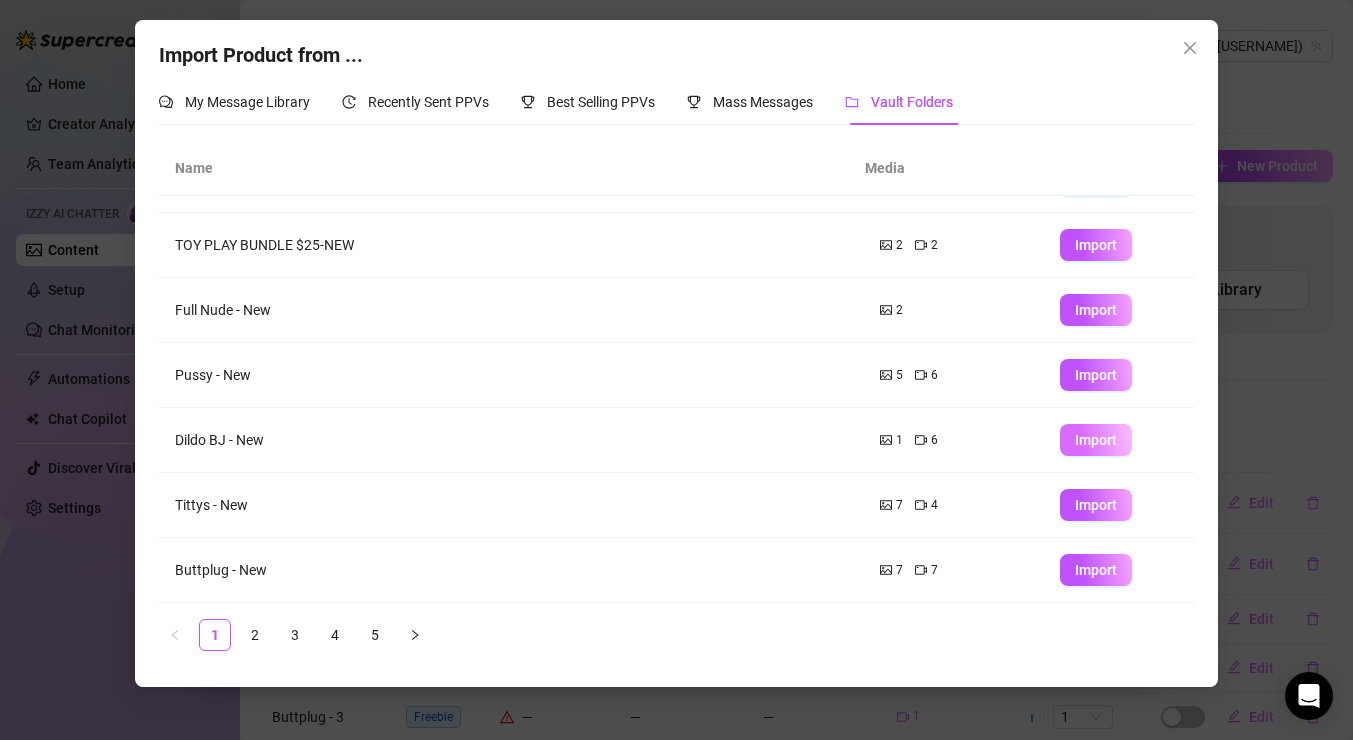 click on "Import" at bounding box center [1096, 440] 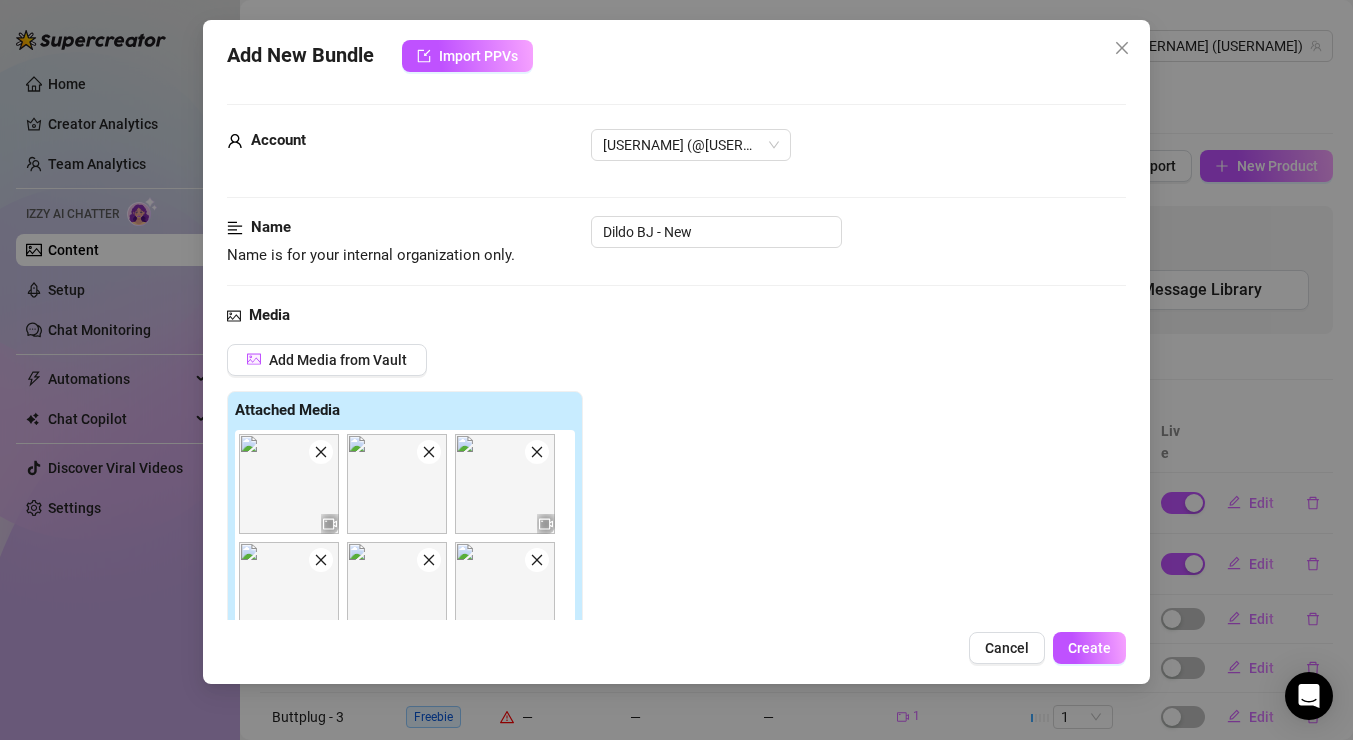 type on "Type your message here..." 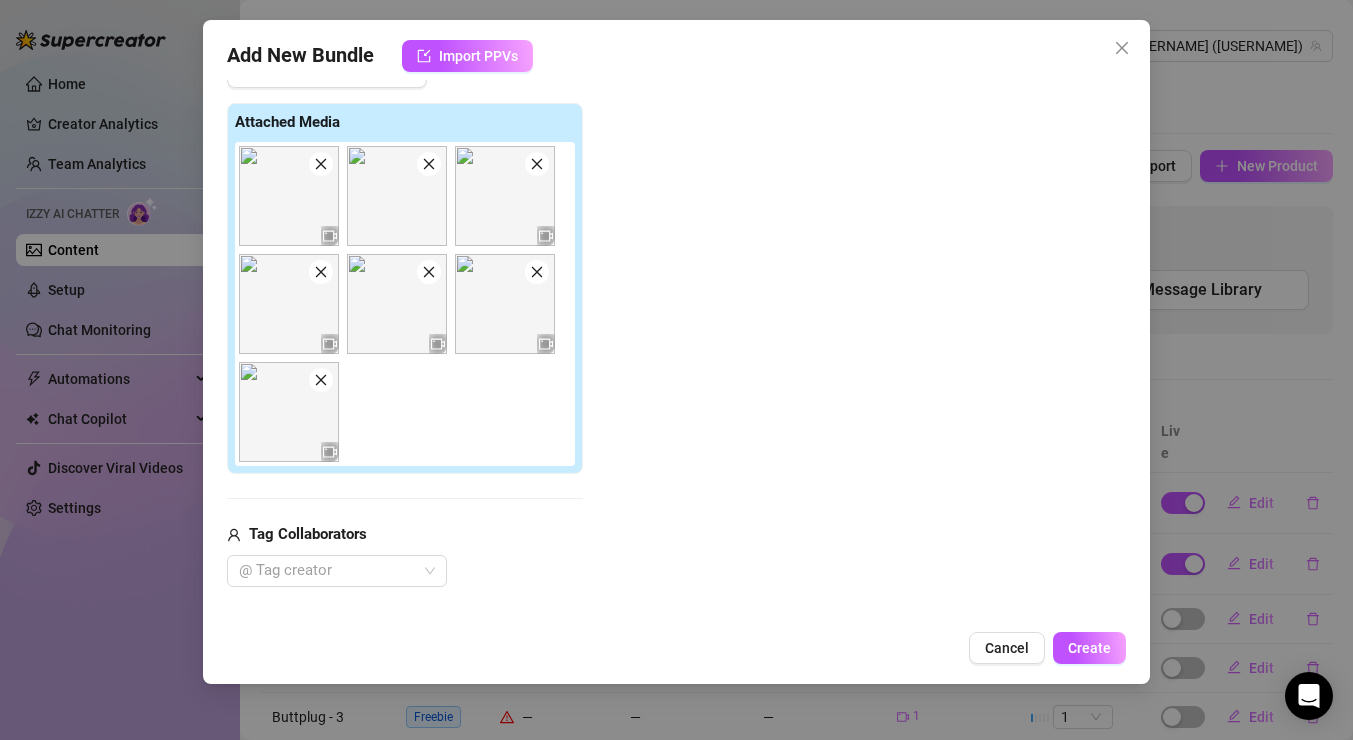 click 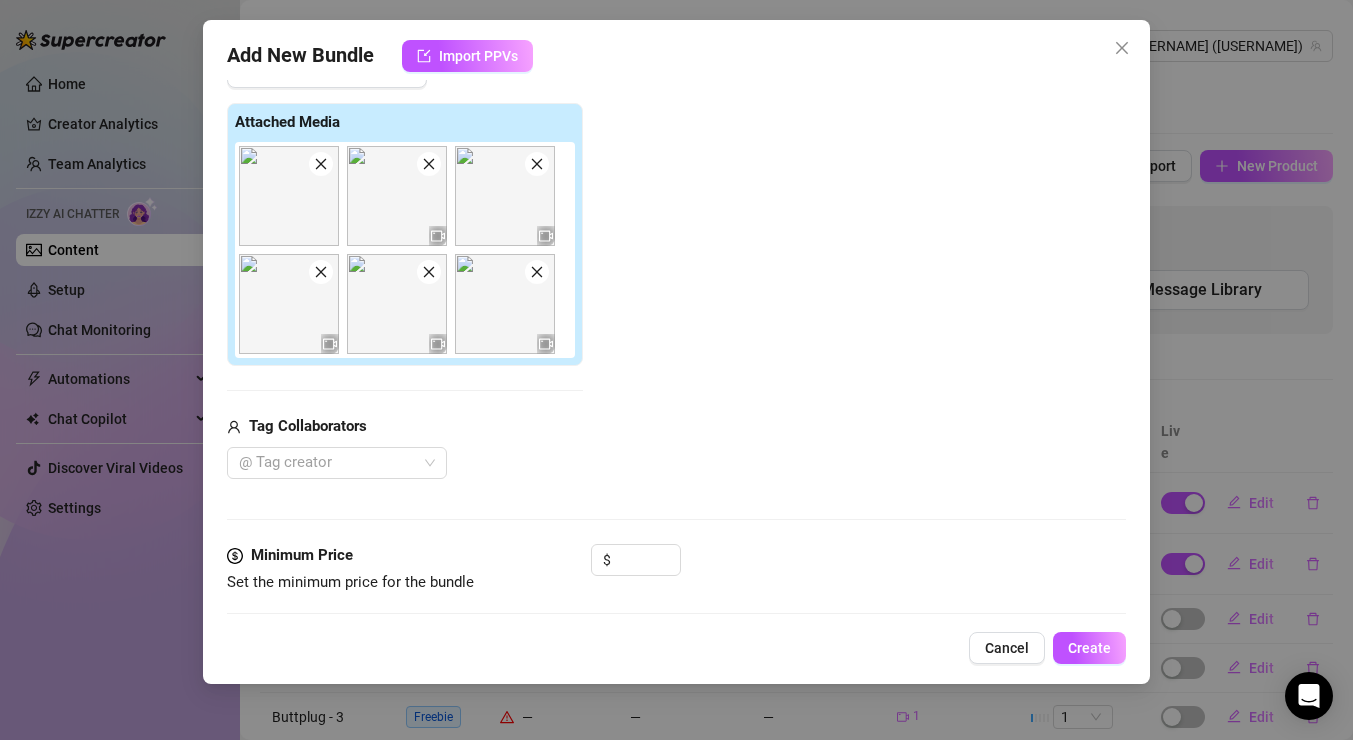 click 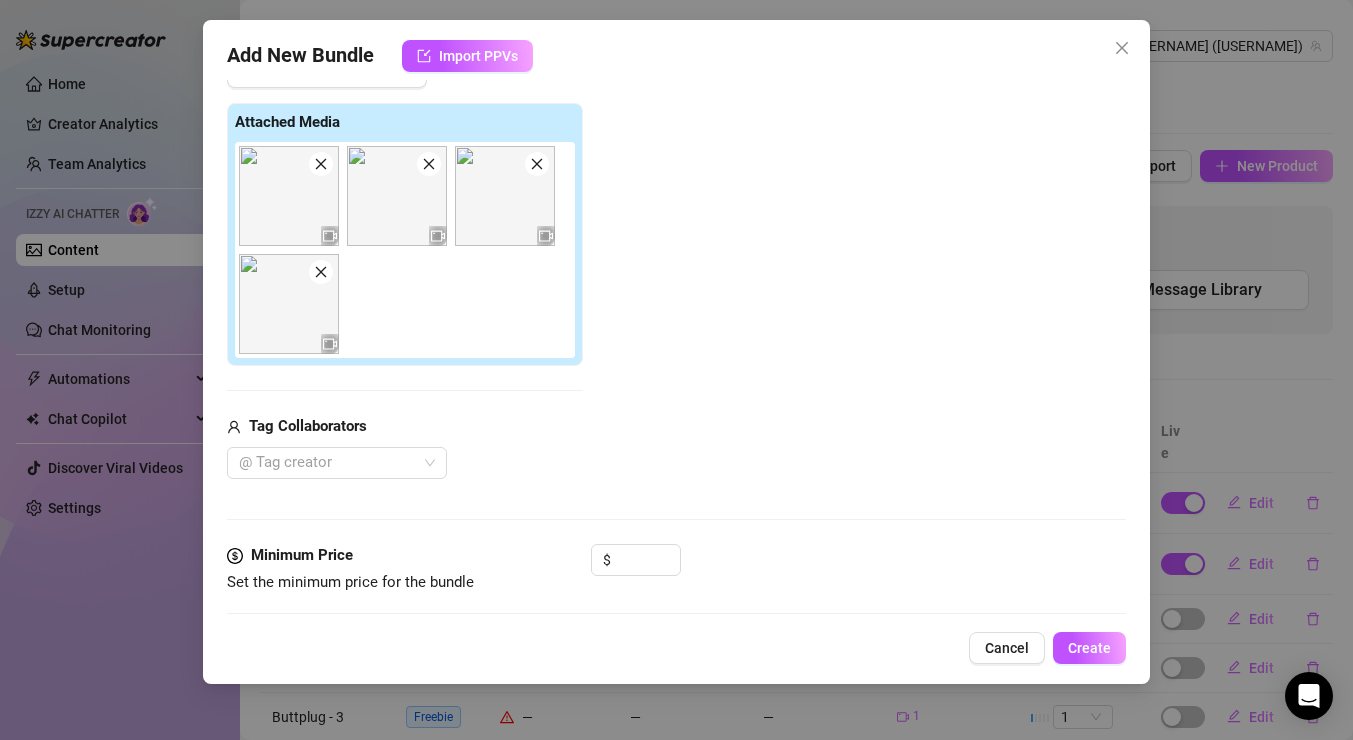 click 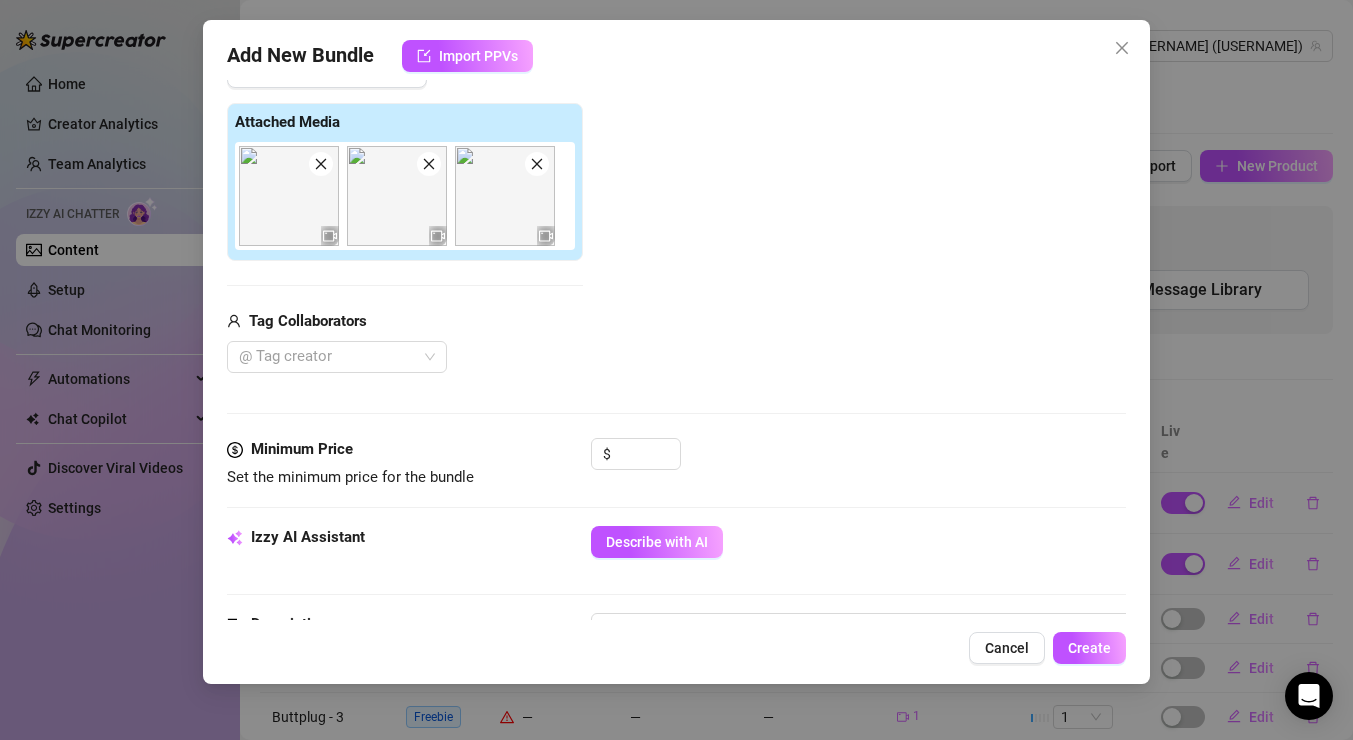 click 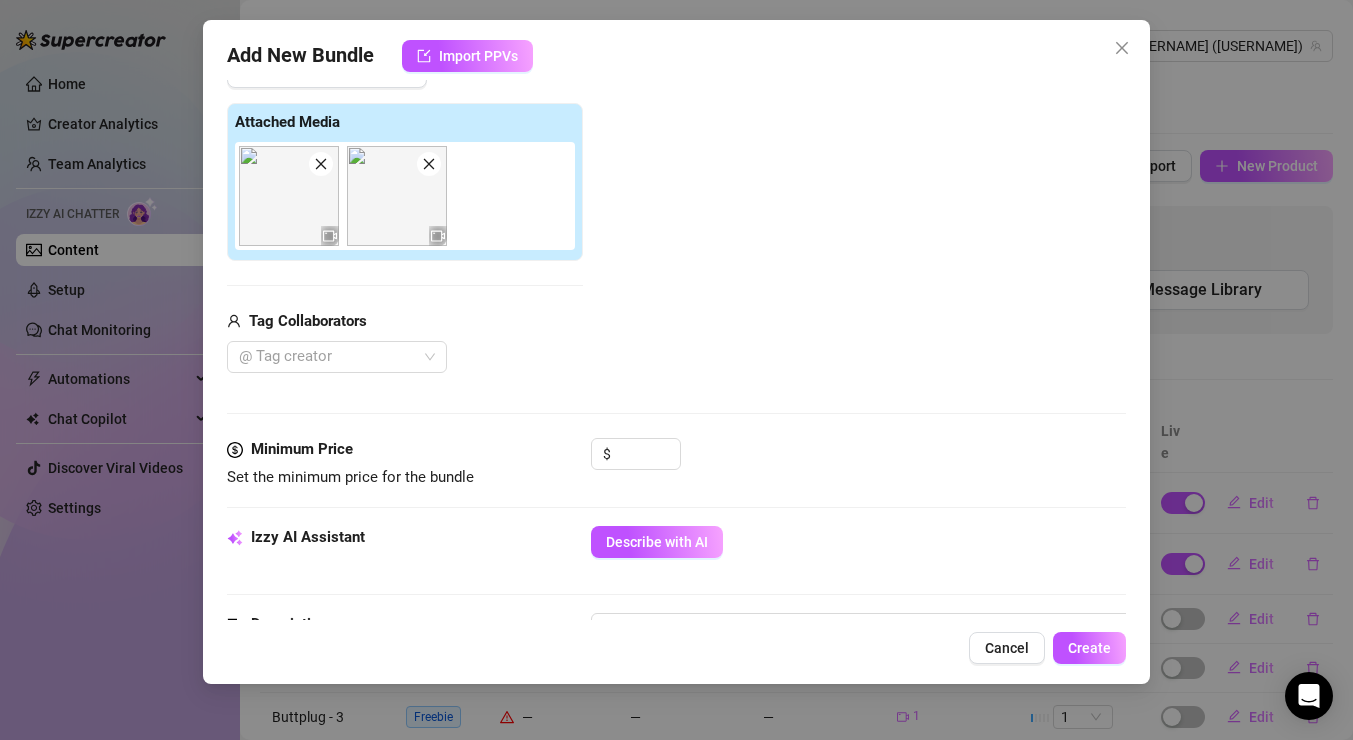 click at bounding box center (429, 164) 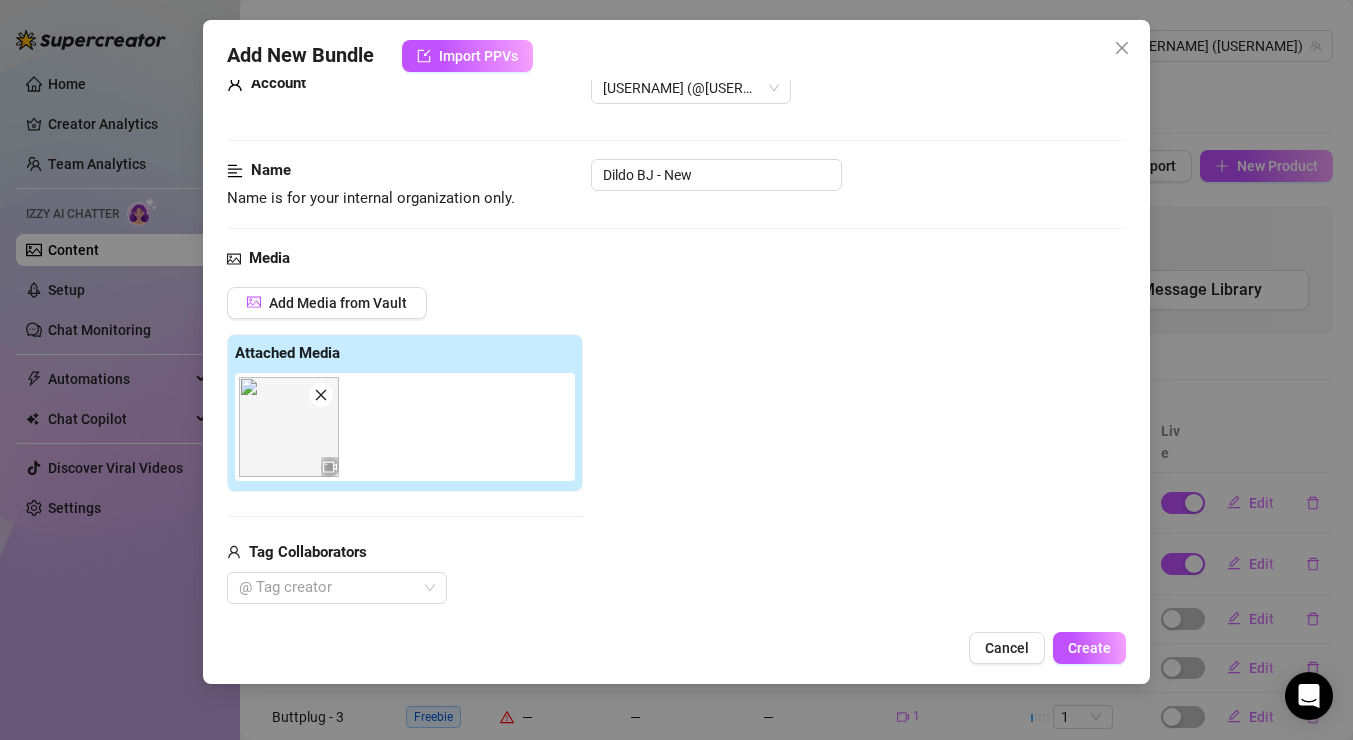 scroll, scrollTop: 31, scrollLeft: 0, axis: vertical 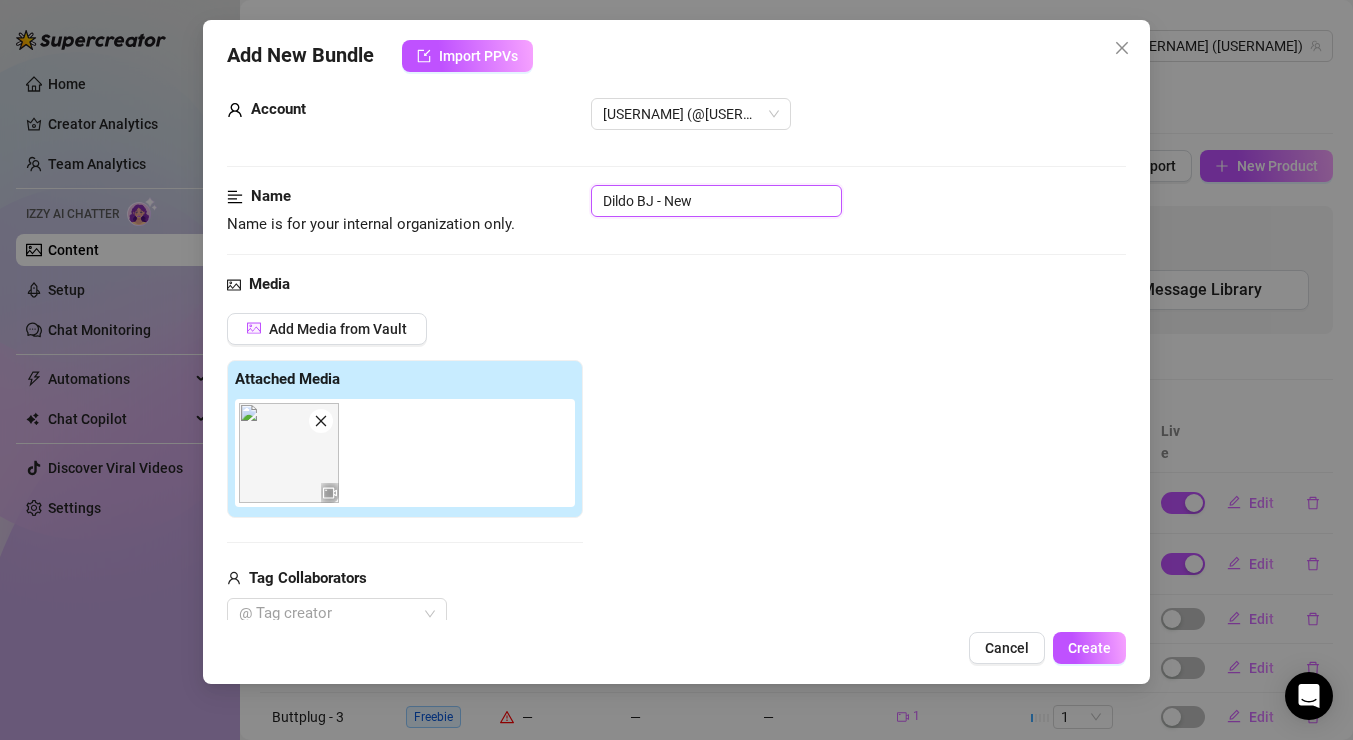click on "Dildo BJ - New" at bounding box center [716, 201] 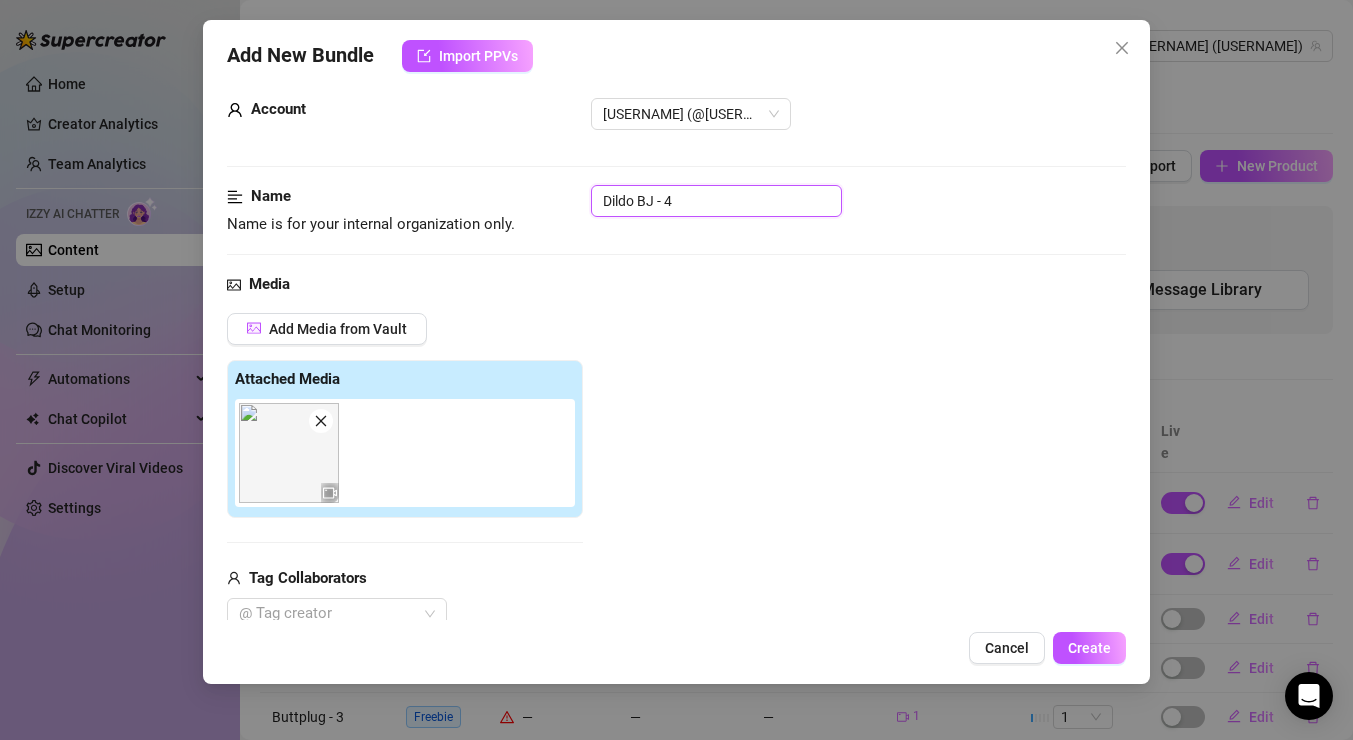 type on "Dildo BJ - 4" 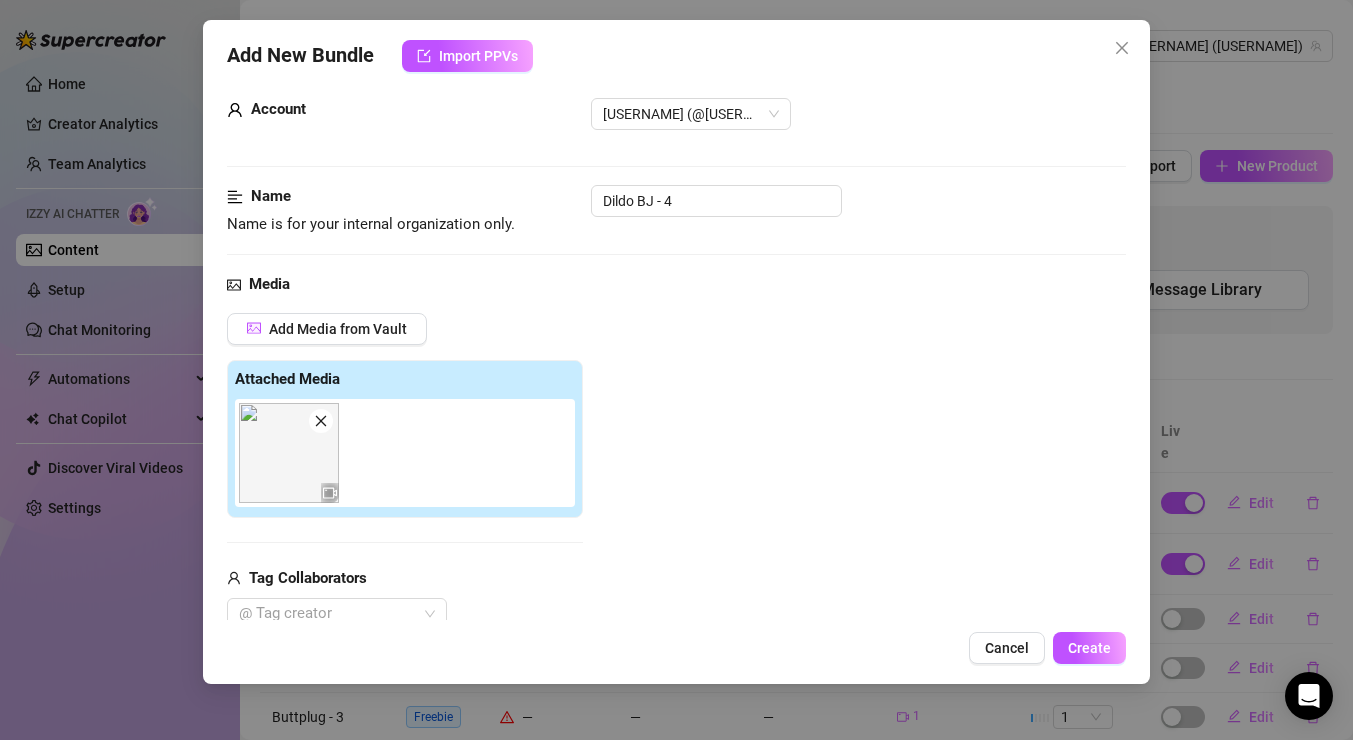 click on "Add Media from Vault Attached Media Tag Collaborators   @ Tag creator" at bounding box center [676, 472] 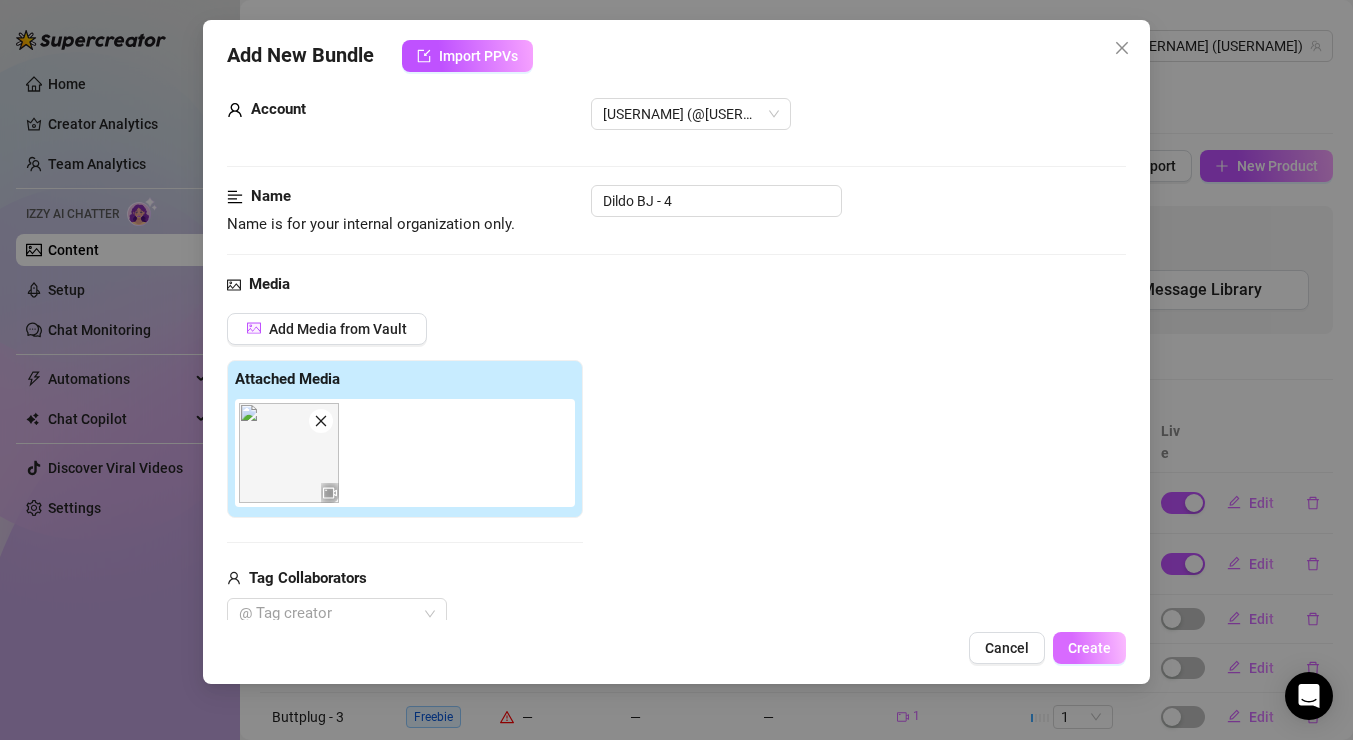click on "Create" at bounding box center (1089, 648) 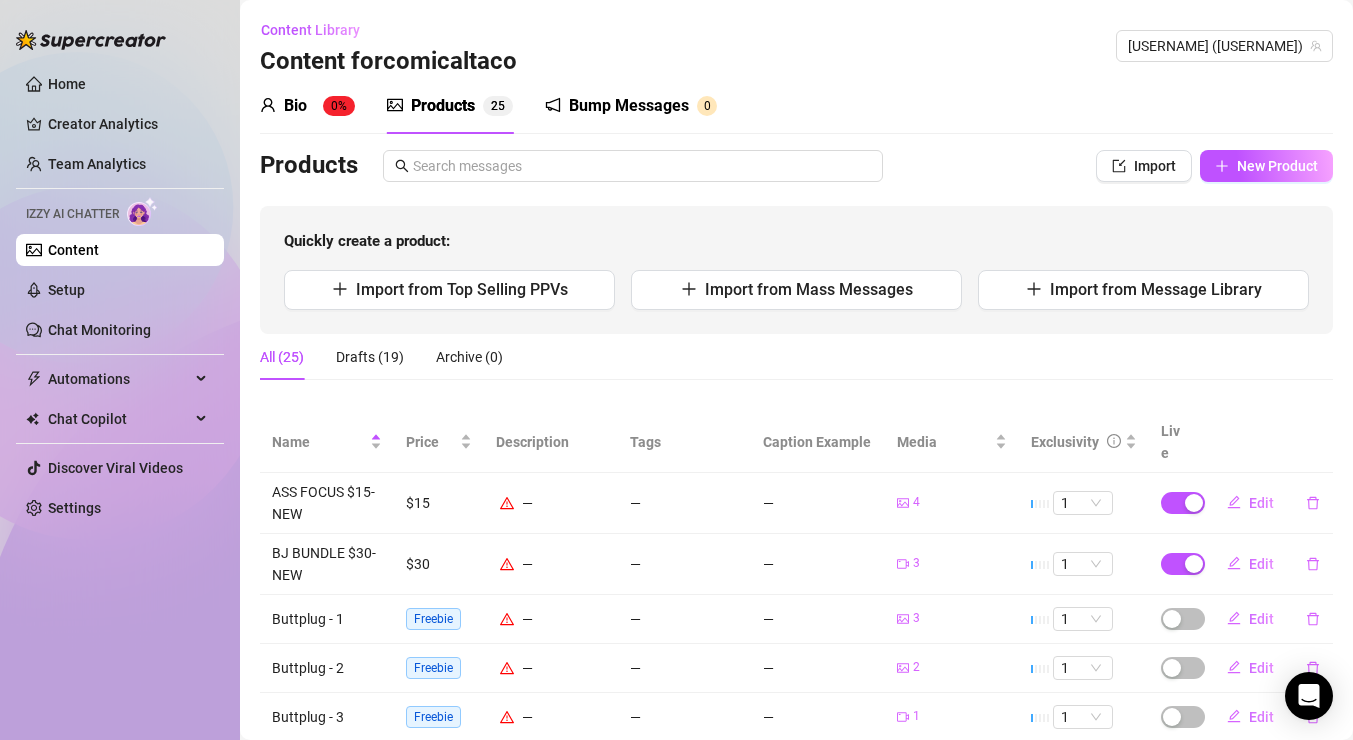 scroll, scrollTop: 291, scrollLeft: 0, axis: vertical 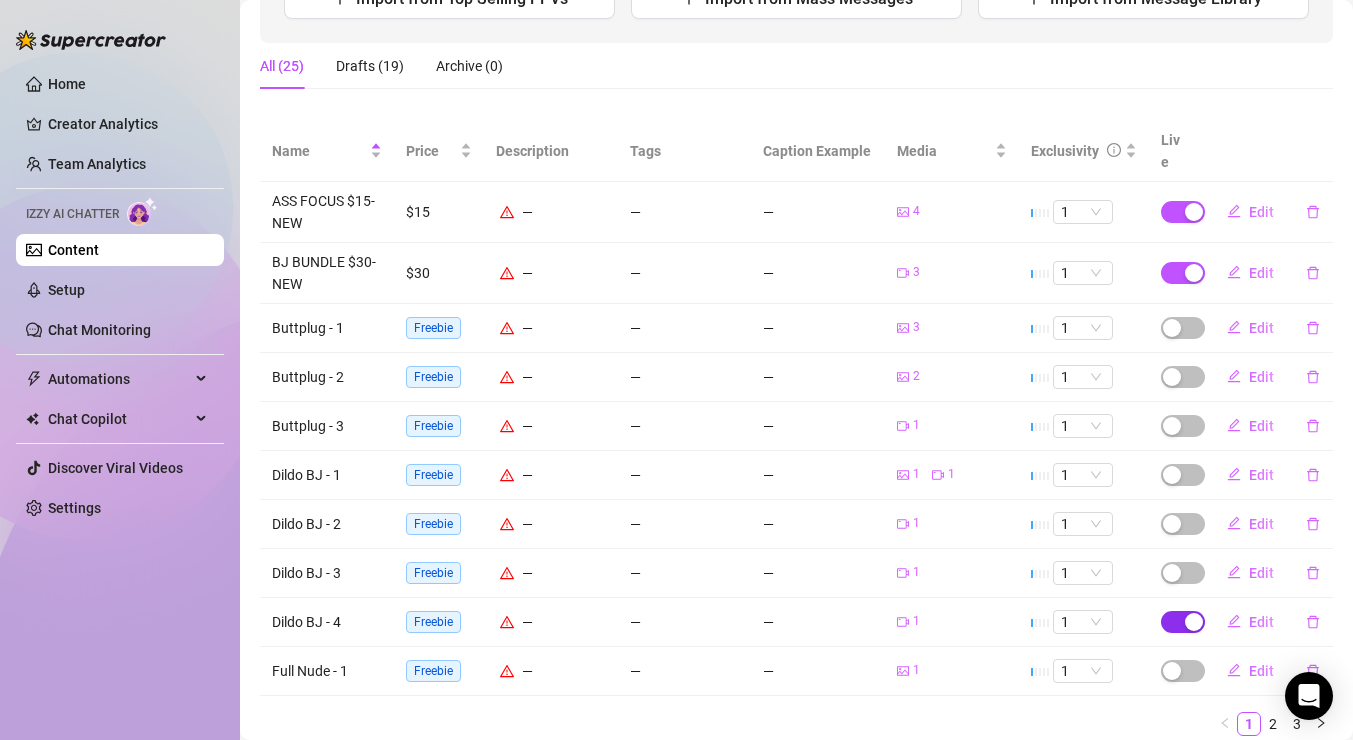 click at bounding box center (1183, 622) 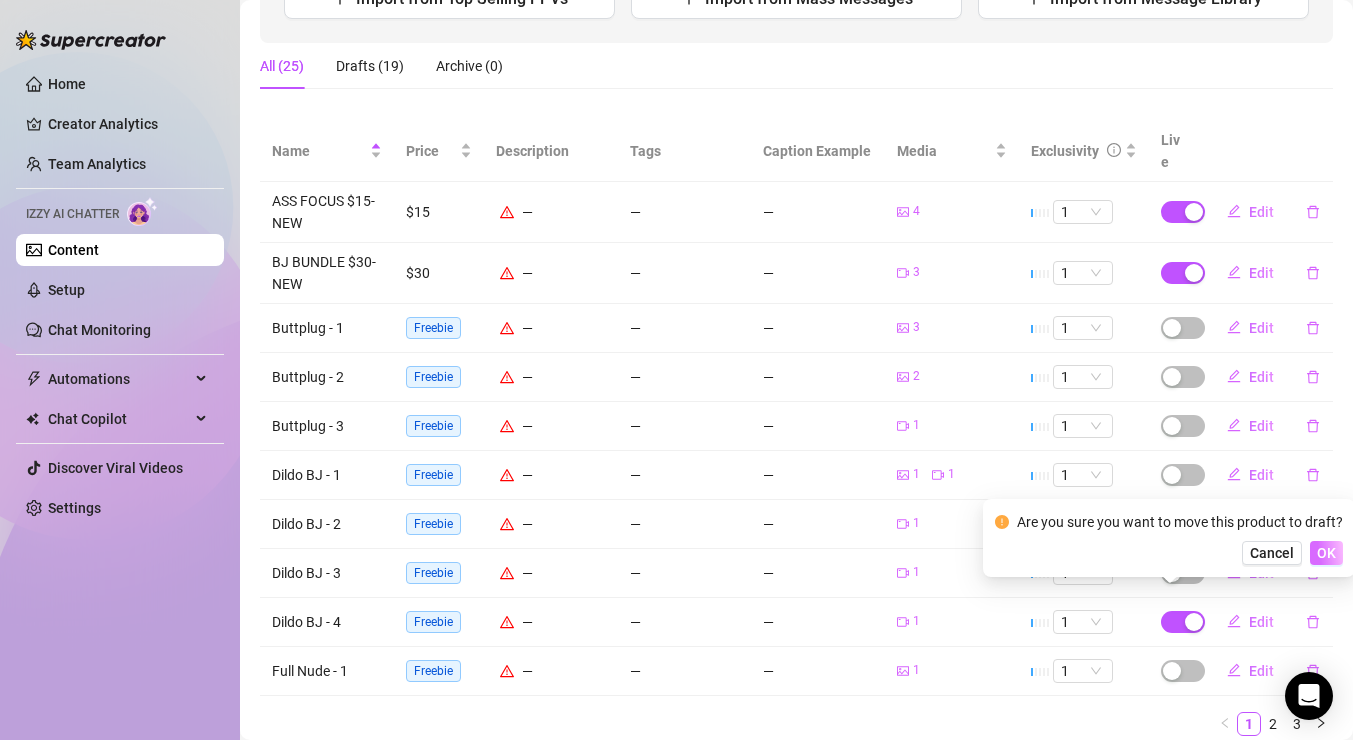 click on "OK" at bounding box center (1326, 553) 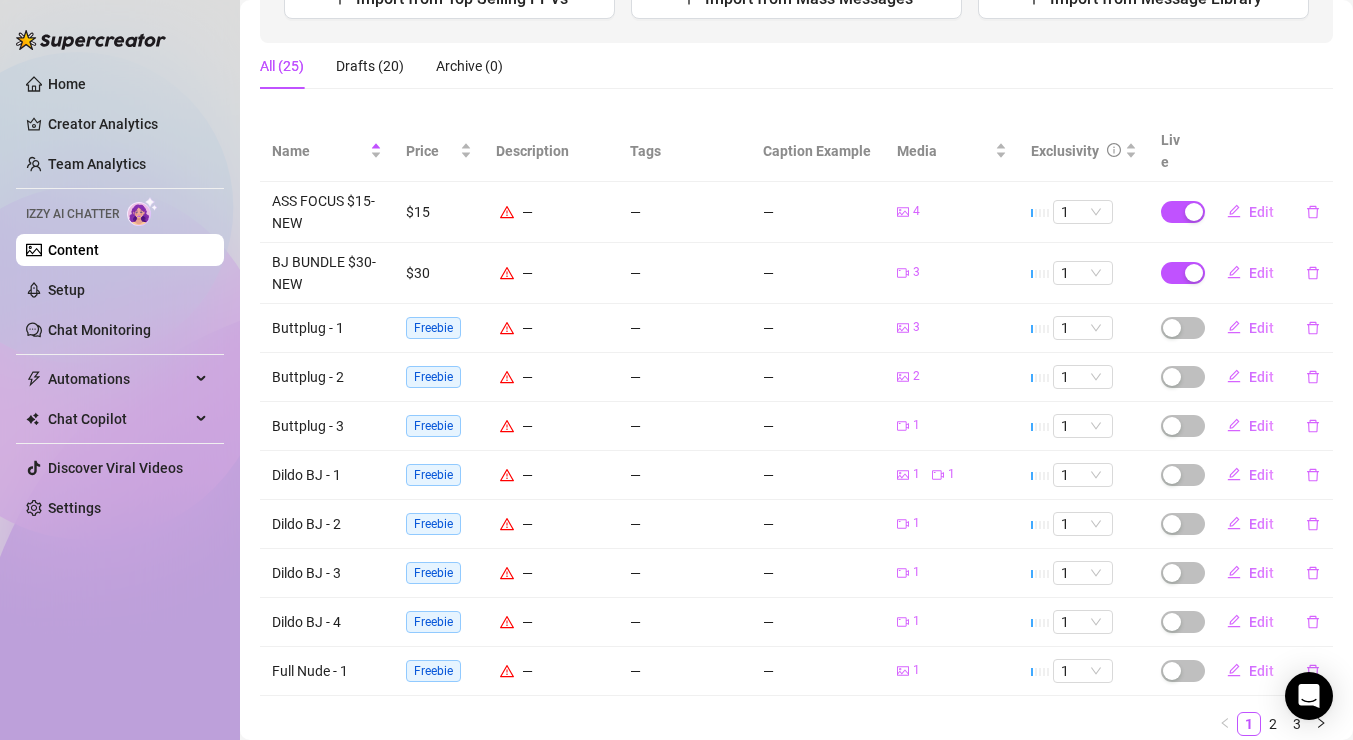 scroll, scrollTop: 0, scrollLeft: 0, axis: both 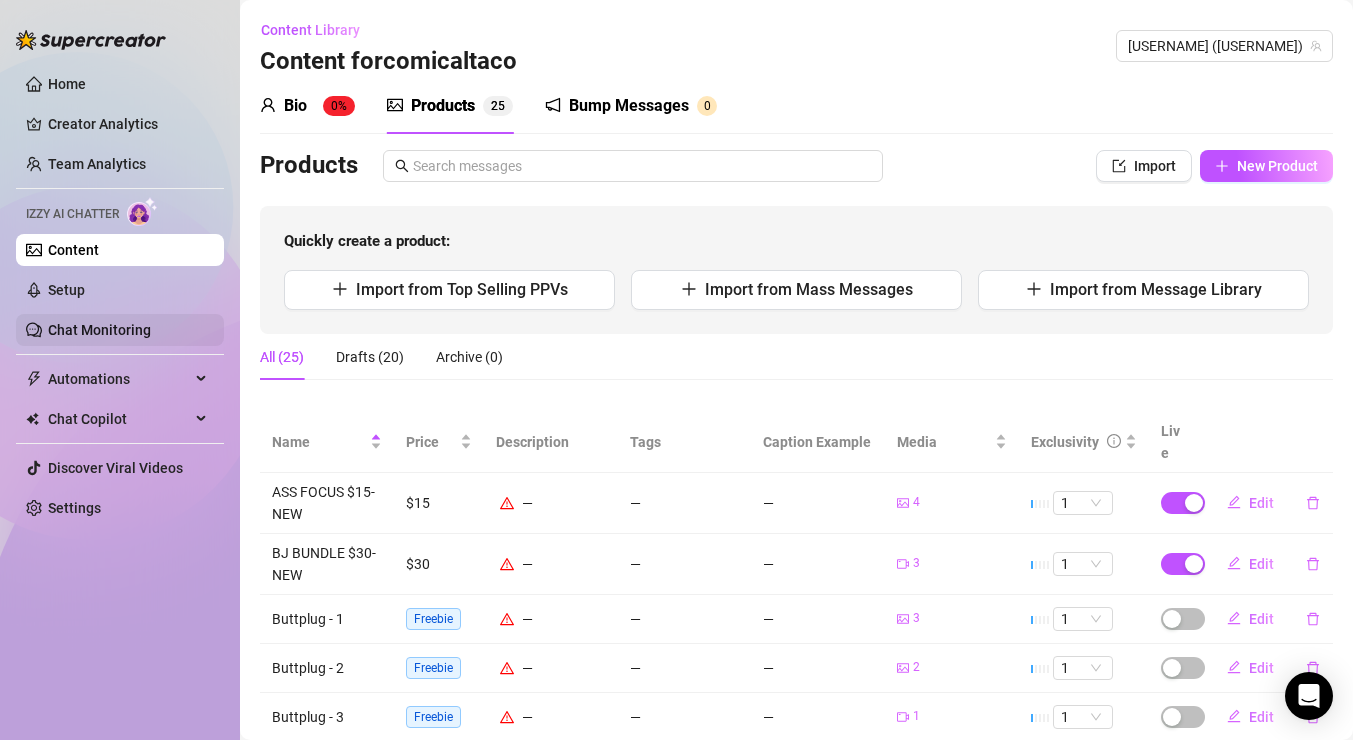 click on "Chat Monitoring" at bounding box center (99, 330) 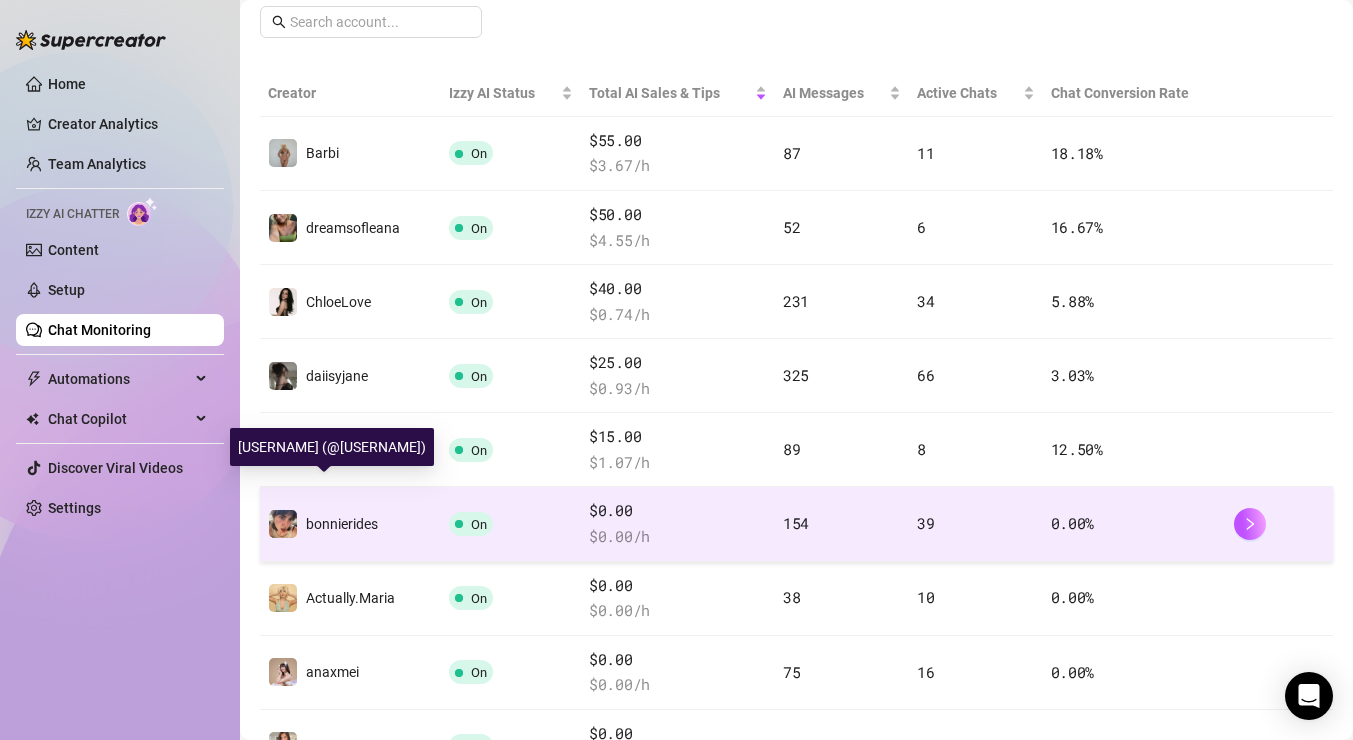 scroll, scrollTop: 465, scrollLeft: 0, axis: vertical 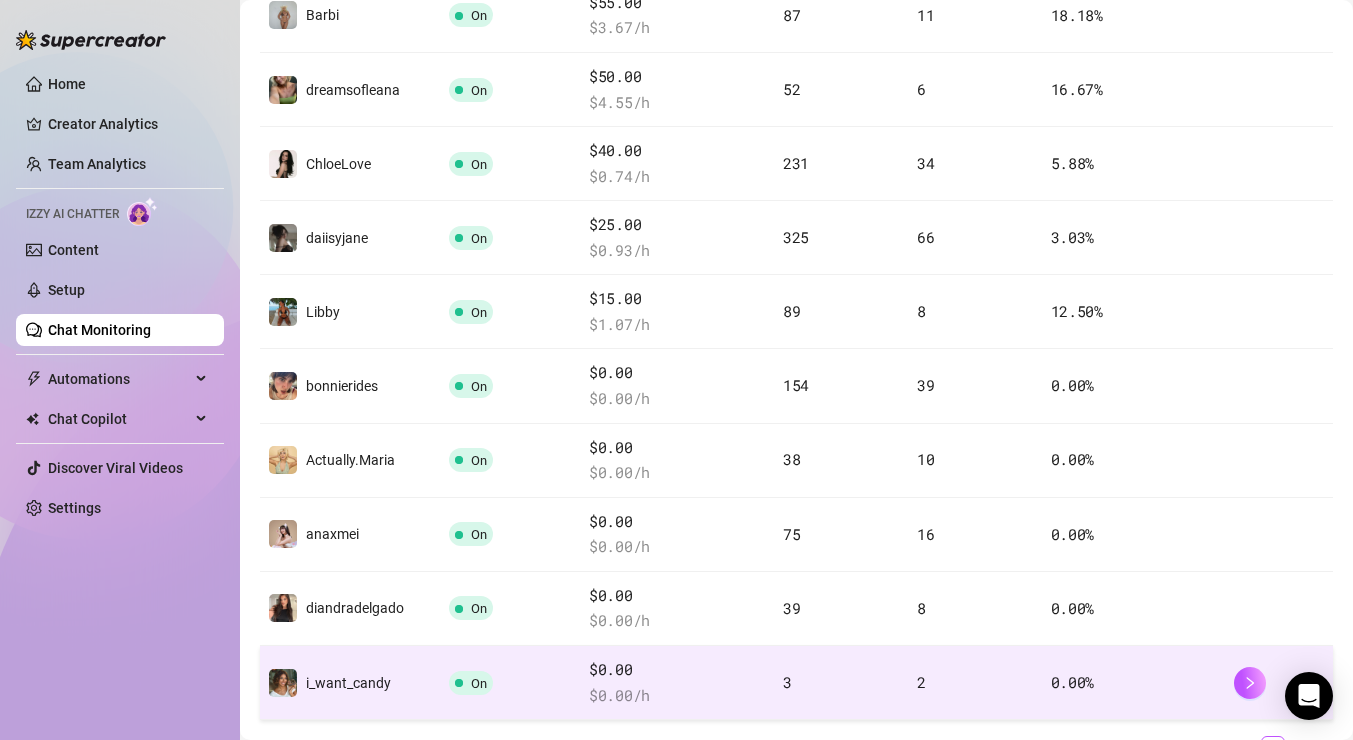 click on "i_want_candy" at bounding box center [329, 683] 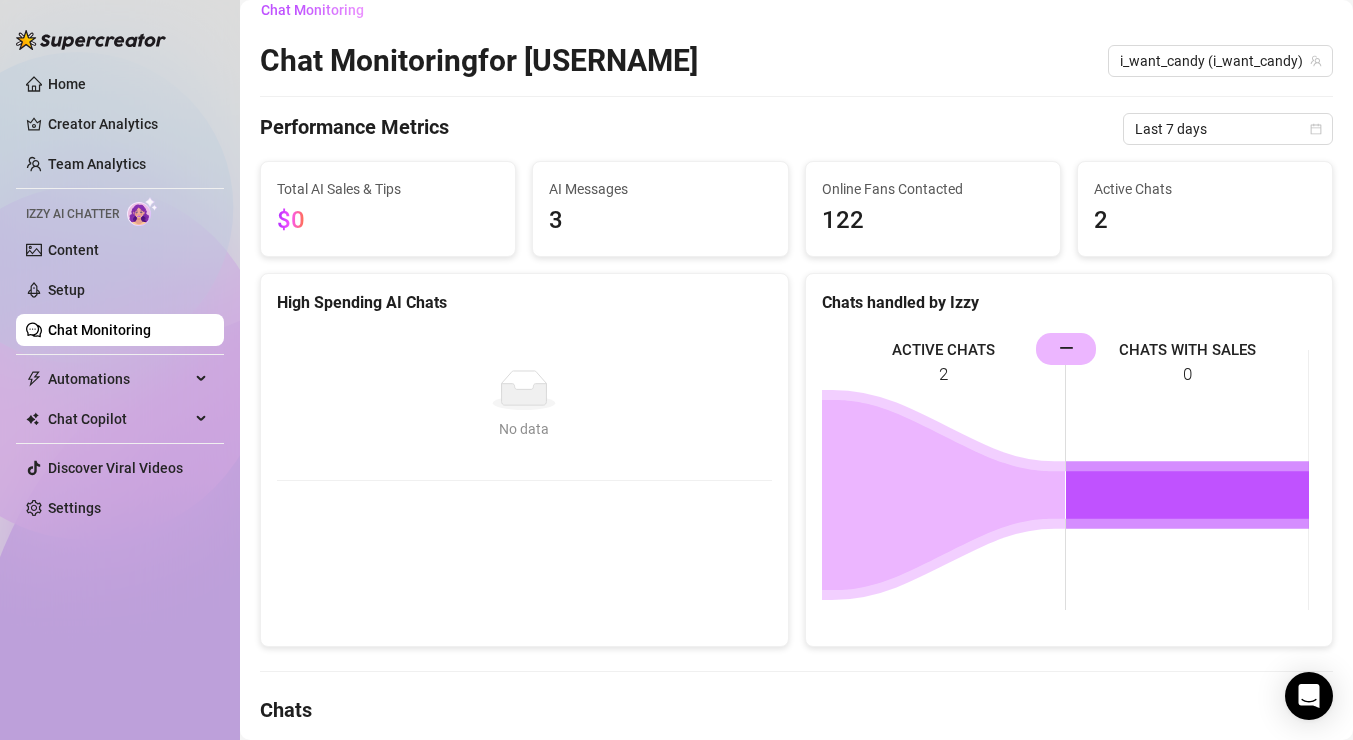 scroll, scrollTop: 0, scrollLeft: 0, axis: both 